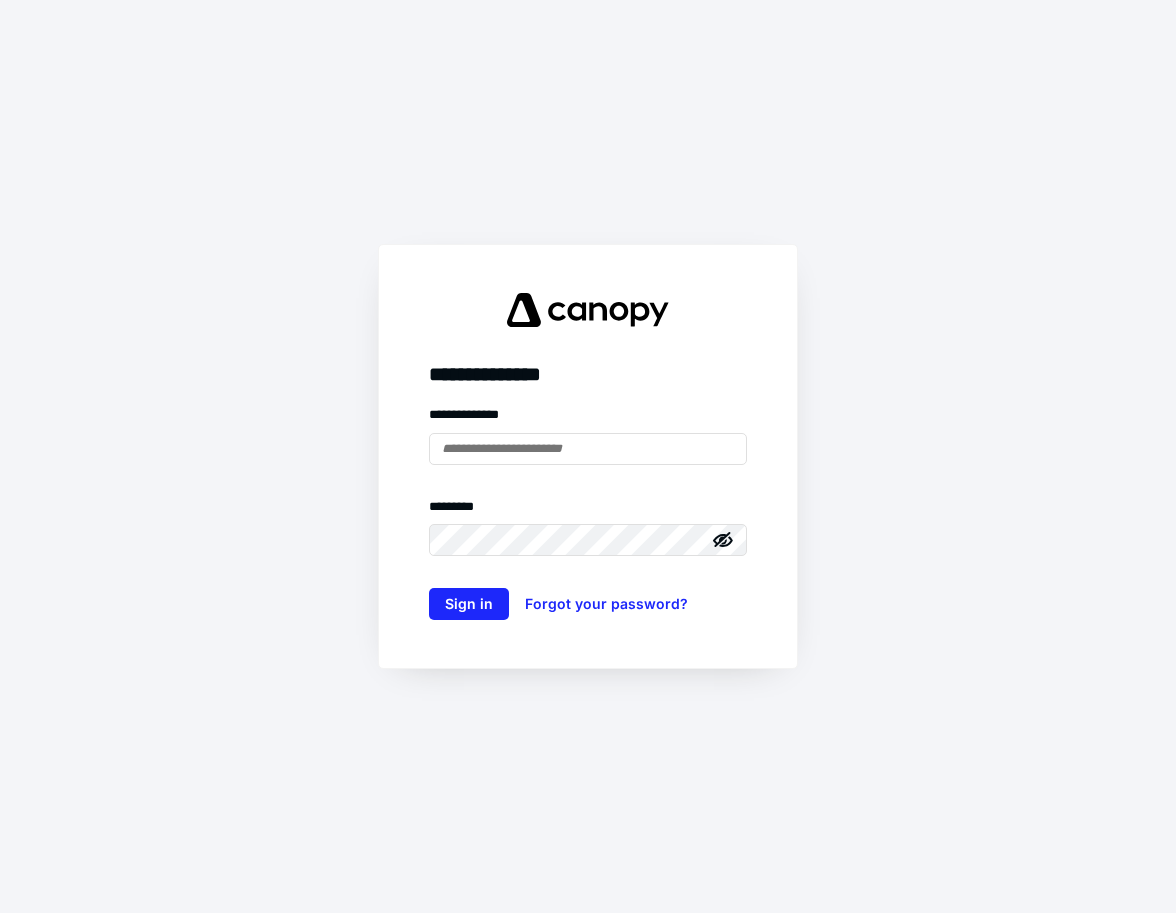 scroll, scrollTop: 0, scrollLeft: 0, axis: both 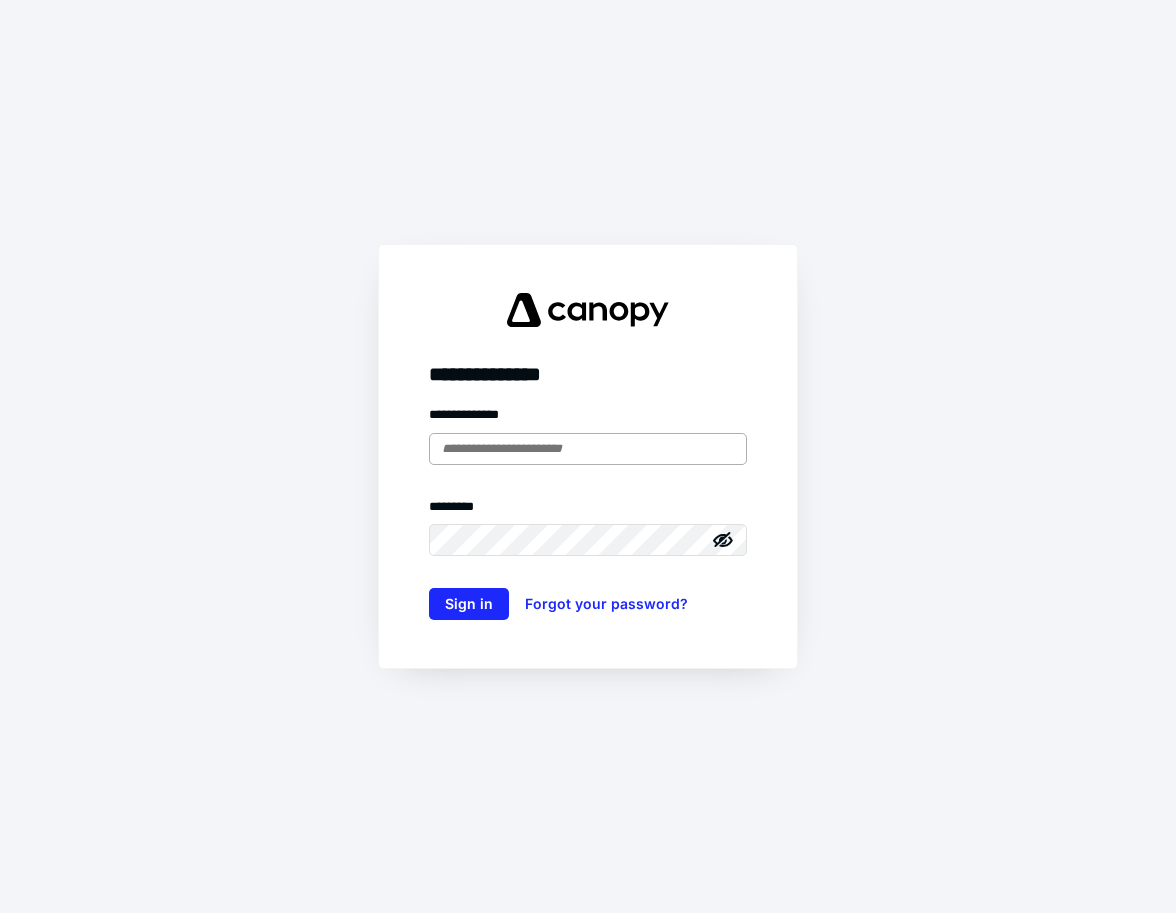 click at bounding box center (588, 449) 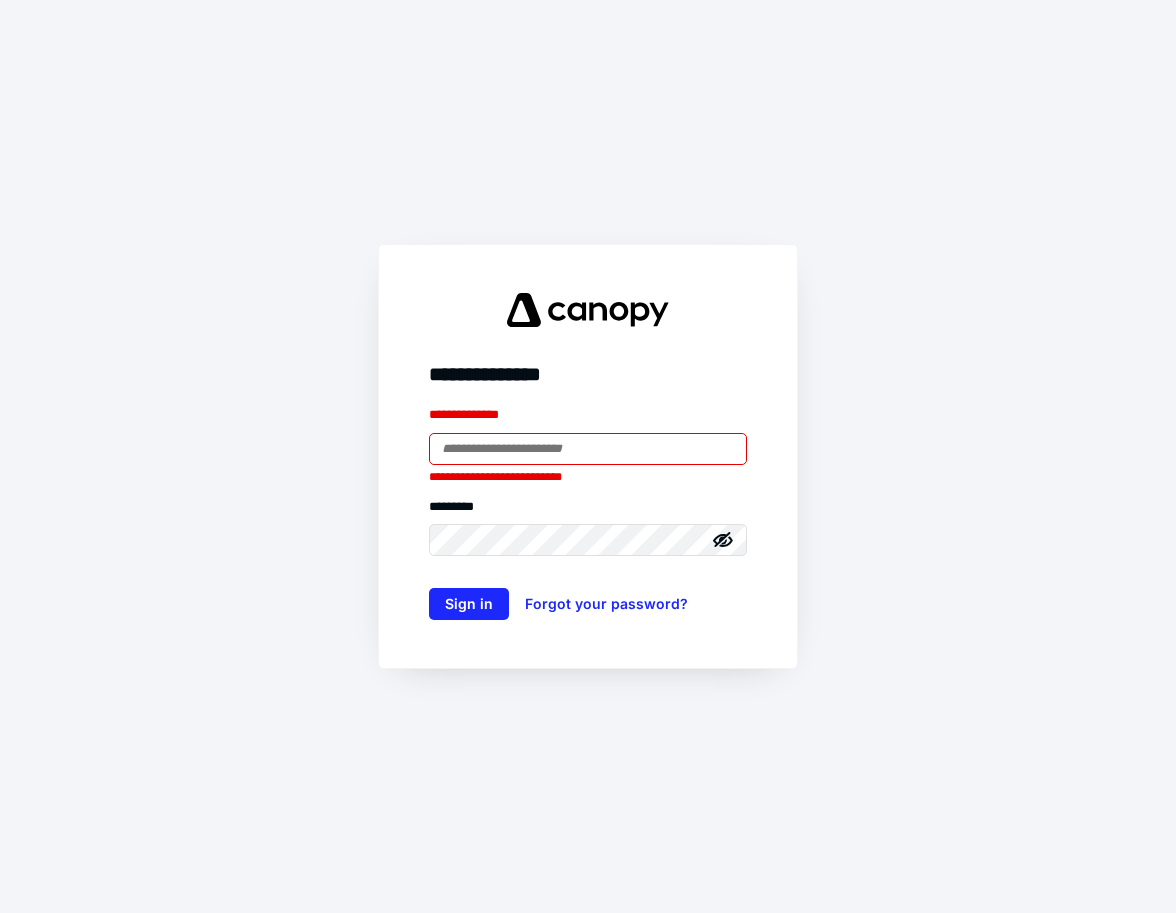 type on "**********" 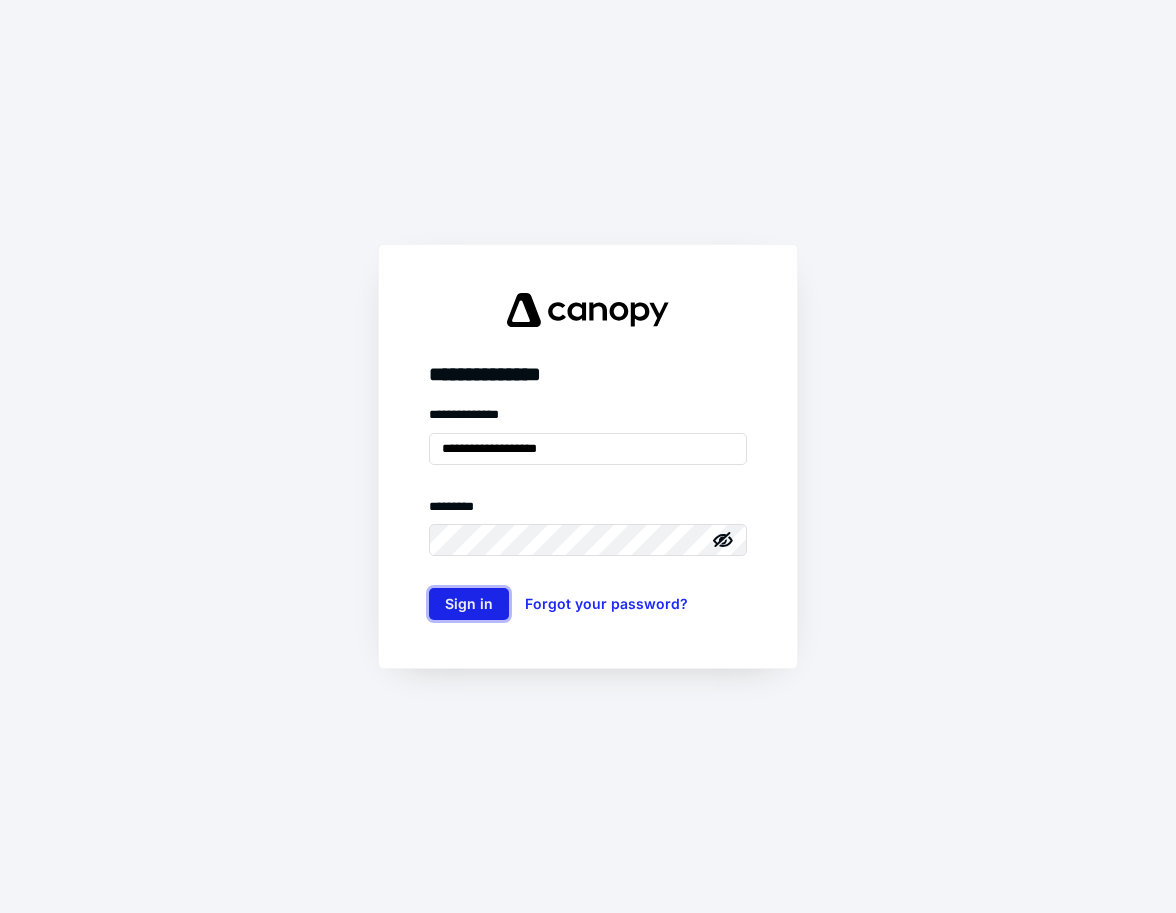 click on "Sign in" at bounding box center (469, 604) 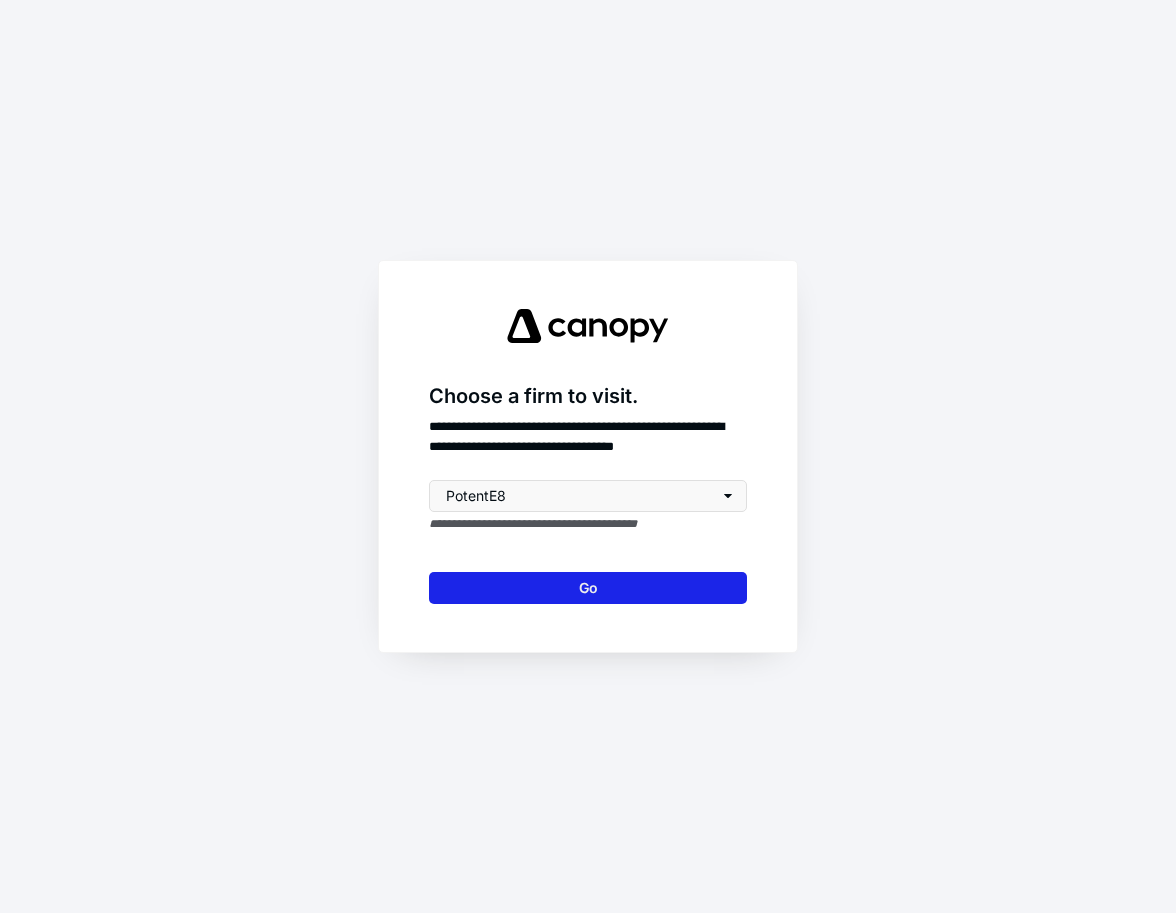click on "Go" at bounding box center (588, 588) 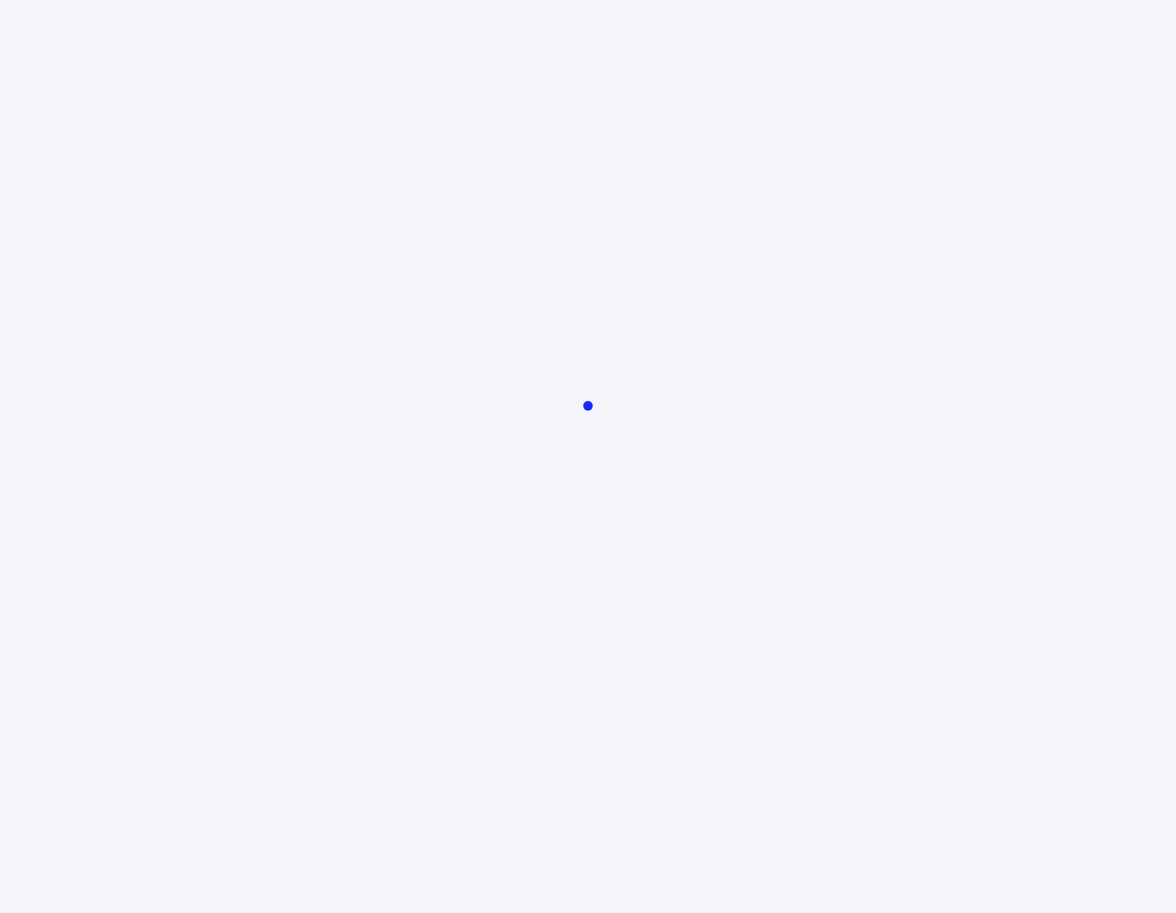 scroll, scrollTop: 0, scrollLeft: 0, axis: both 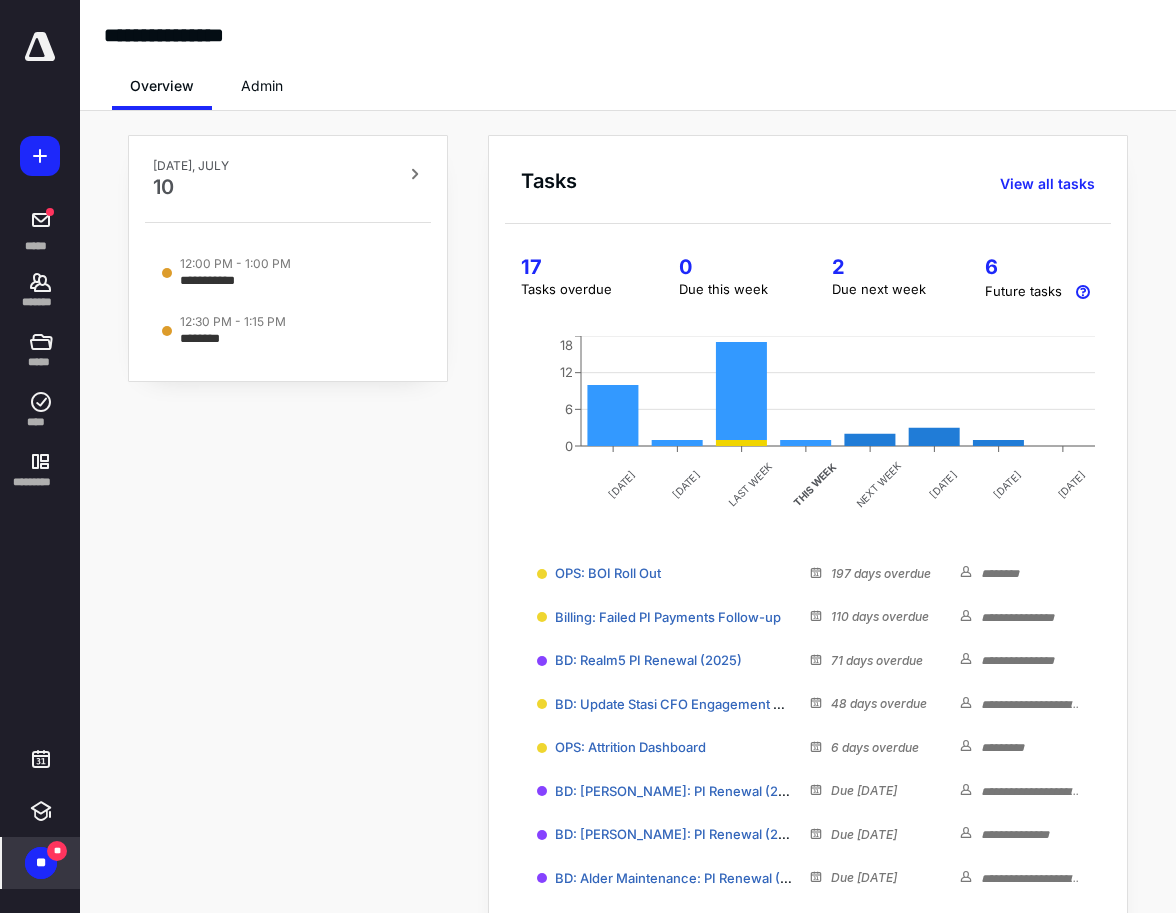 click on "**" at bounding box center (41, 863) 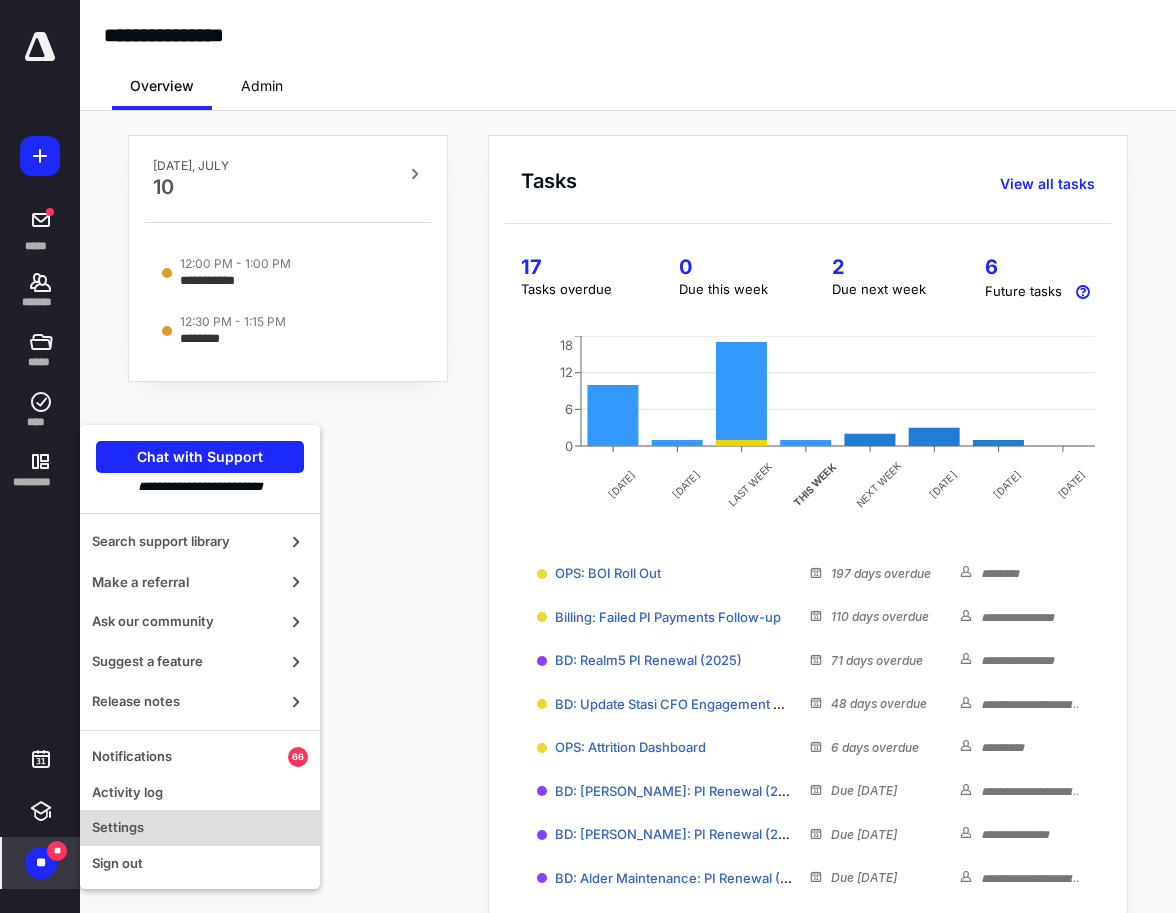 click on "Settings" at bounding box center [200, 828] 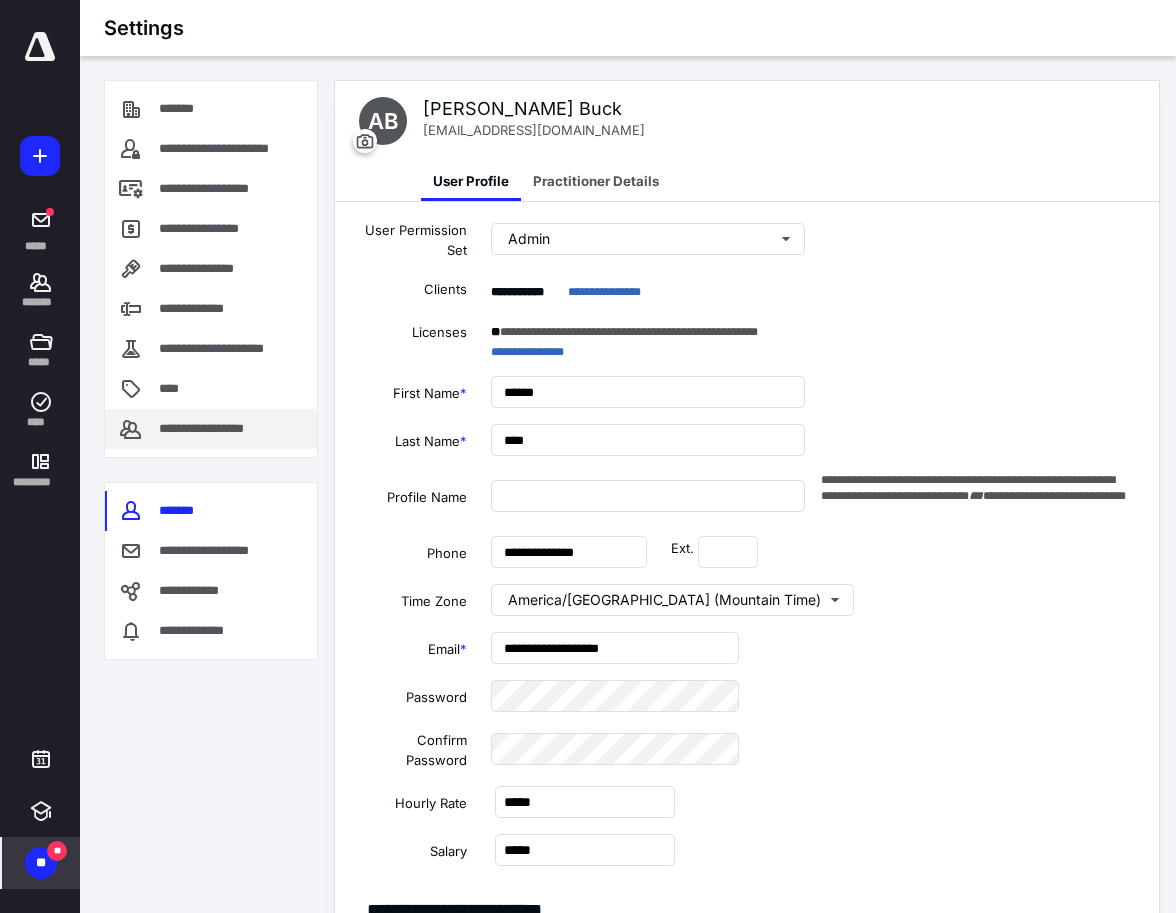 click on "**********" at bounding box center [217, 429] 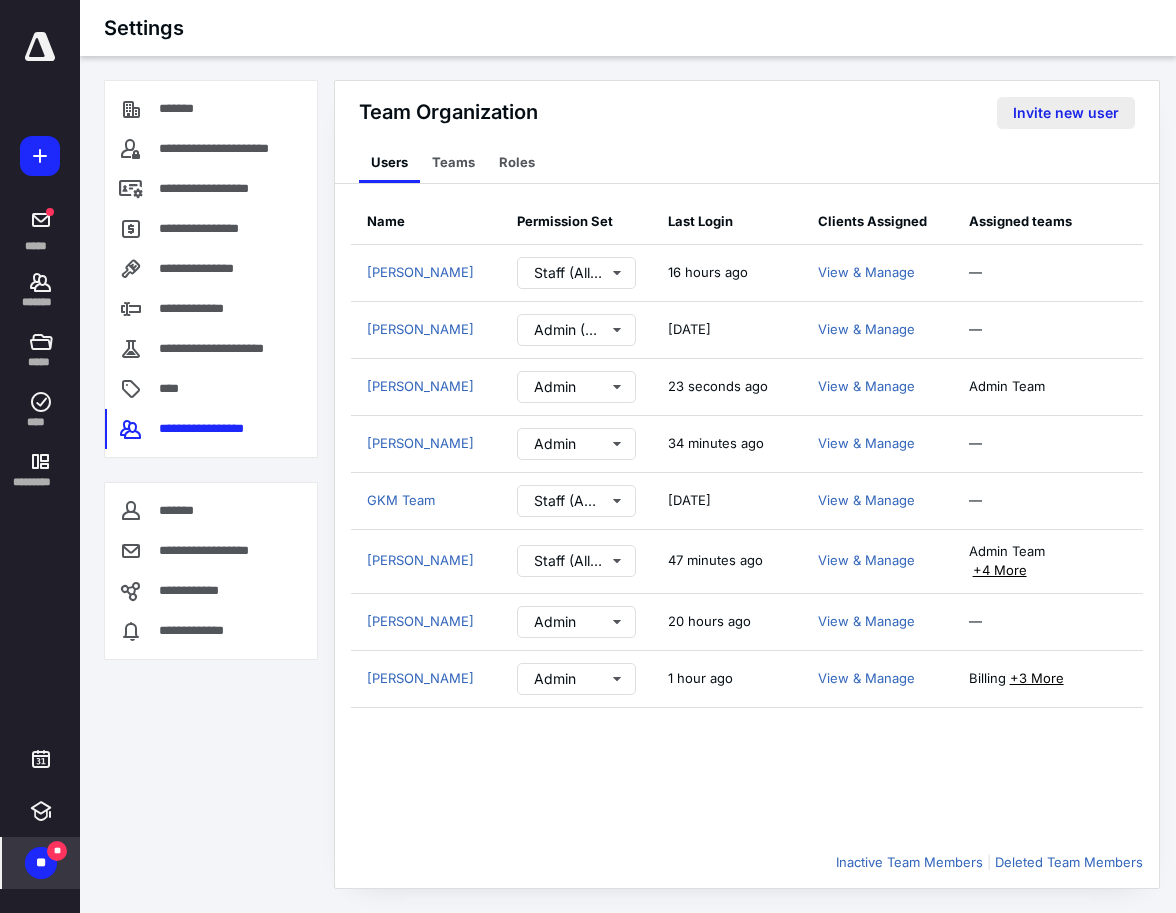 click on "Invite new user" at bounding box center [1066, 113] 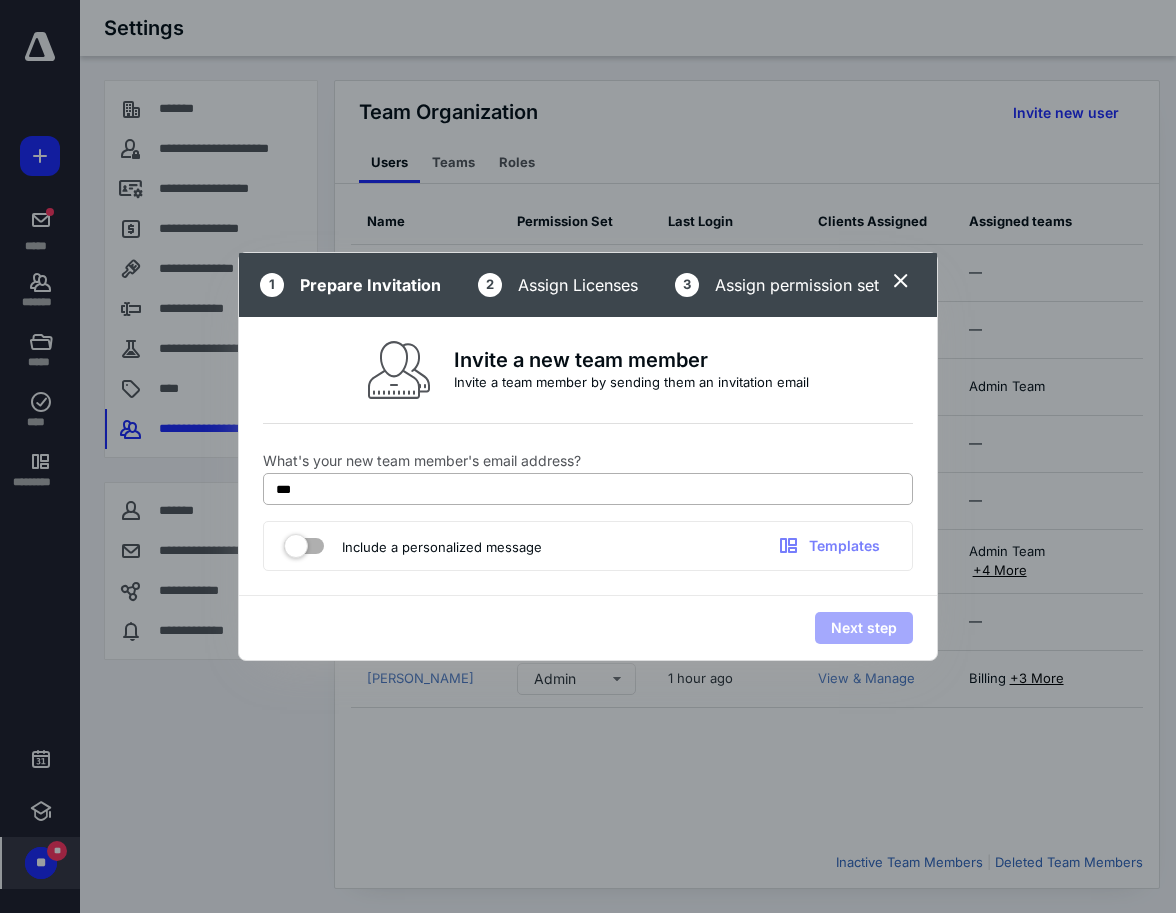 type on "**********" 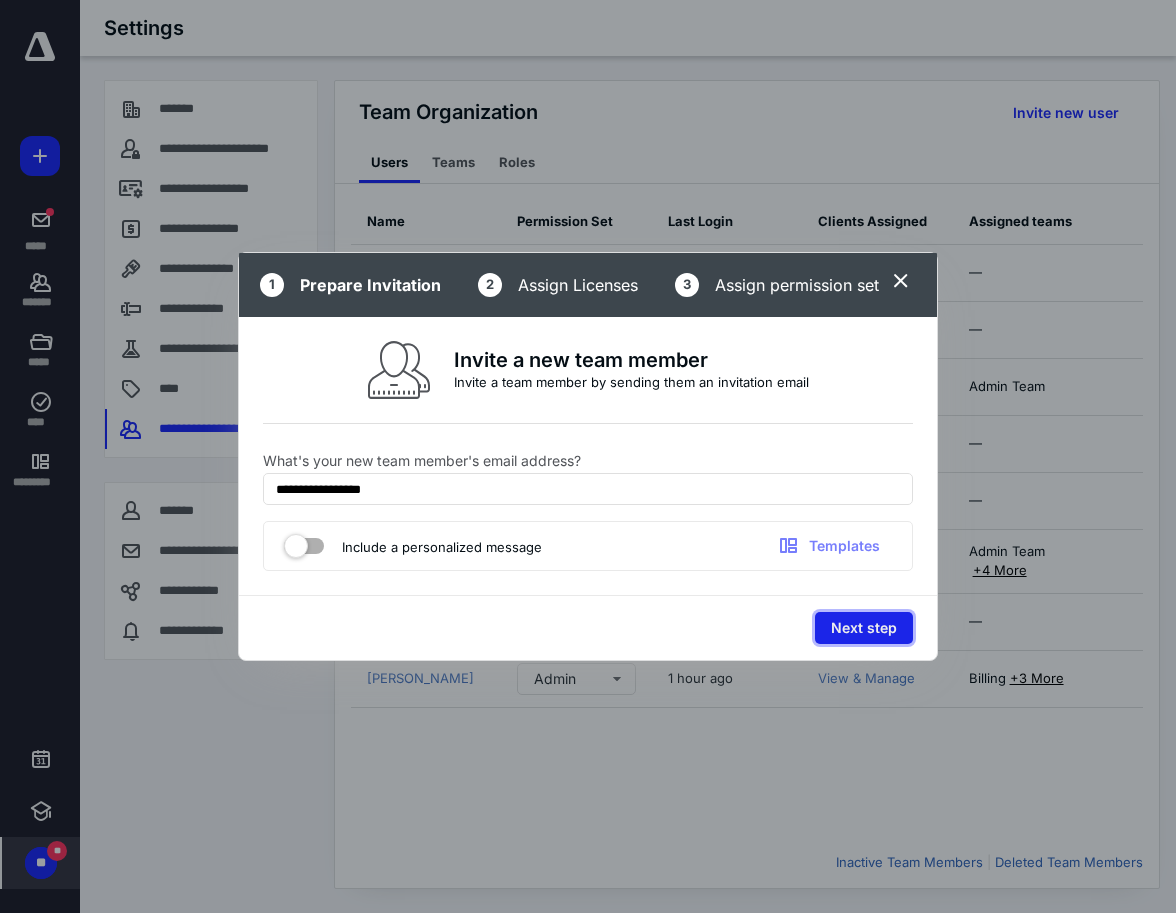 click on "Next step" at bounding box center [864, 628] 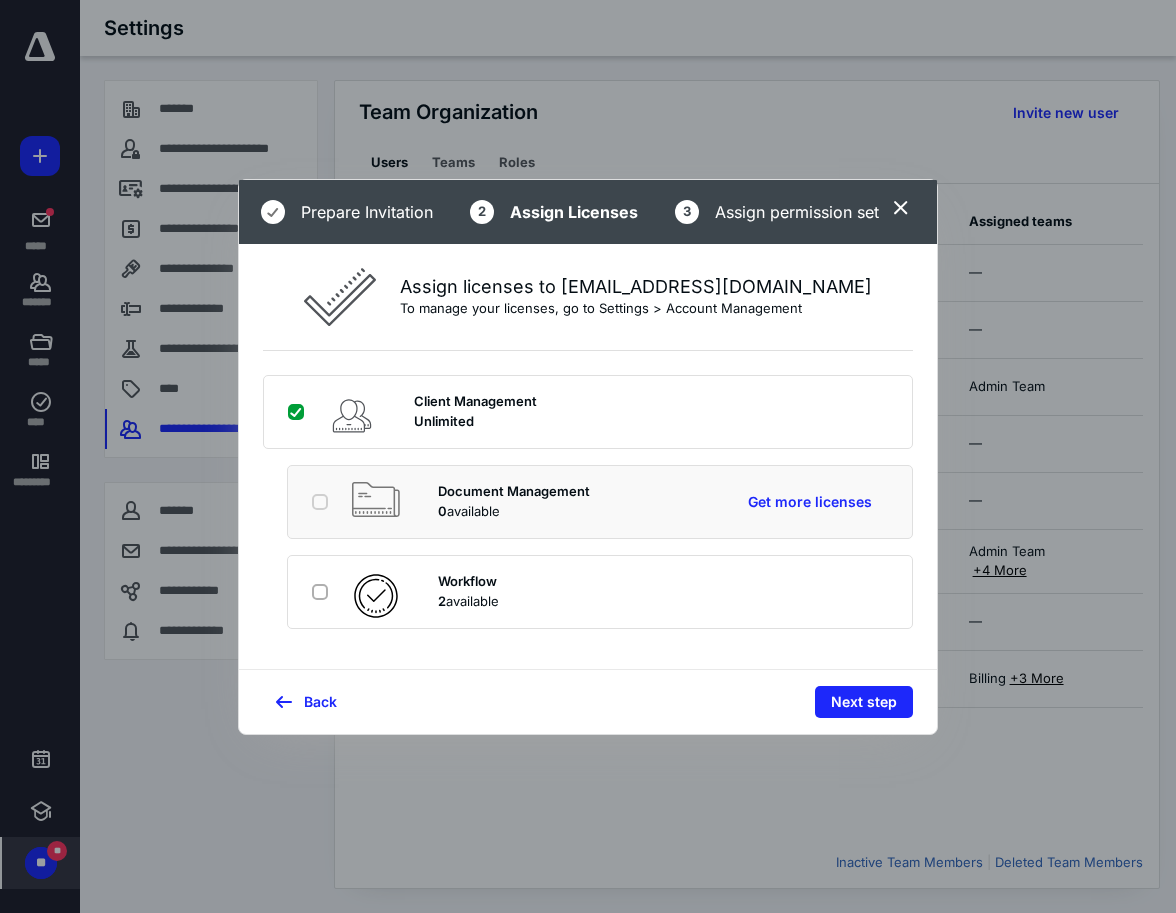 click on "Workflow 2  available" at bounding box center [600, 592] 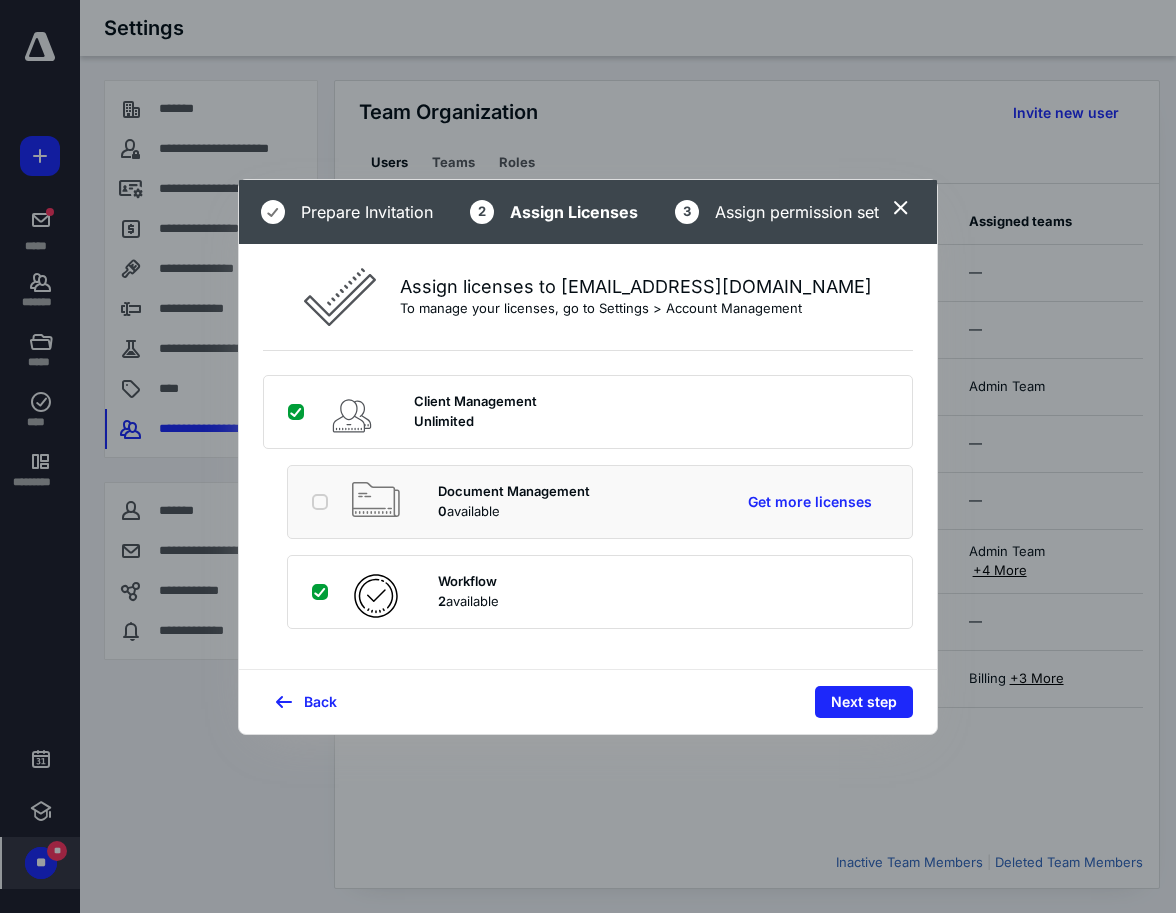 checkbox on "true" 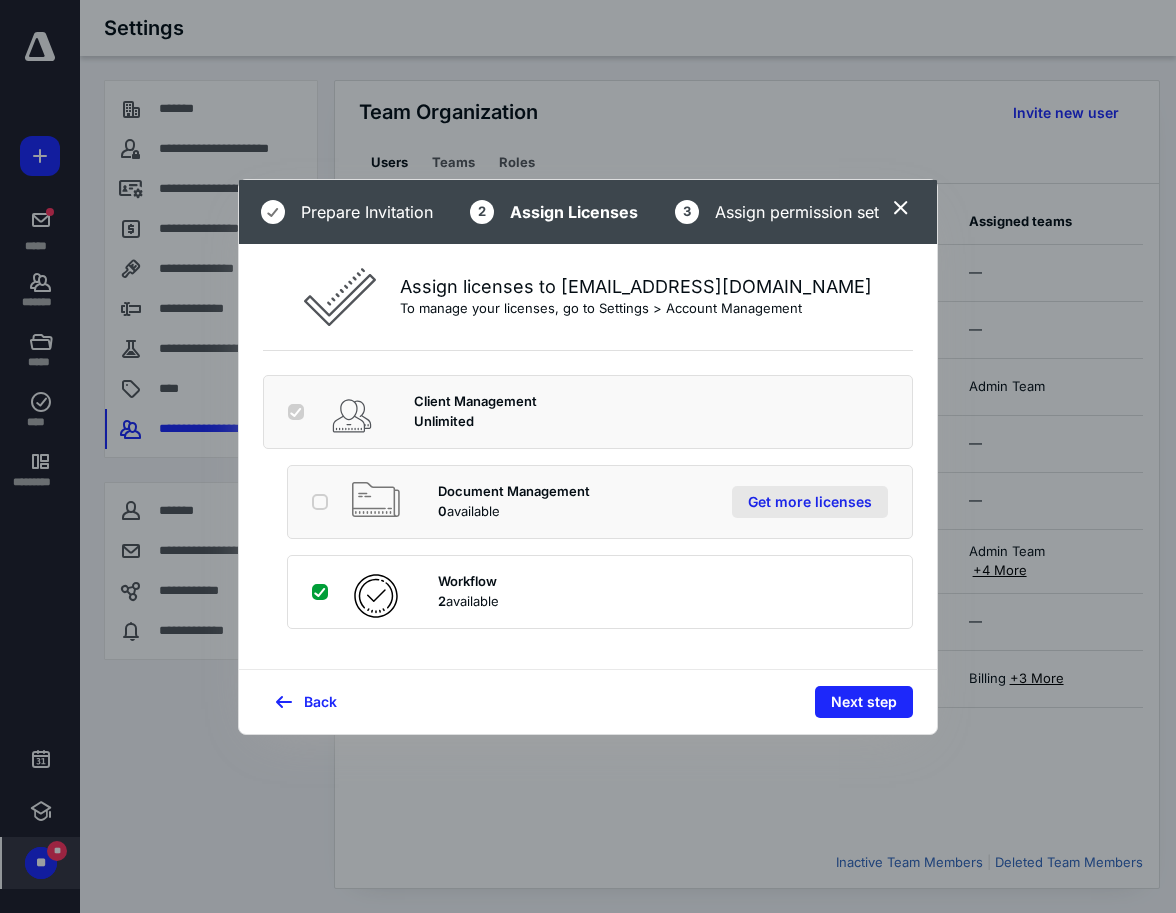 click on "Get more licenses" at bounding box center [810, 502] 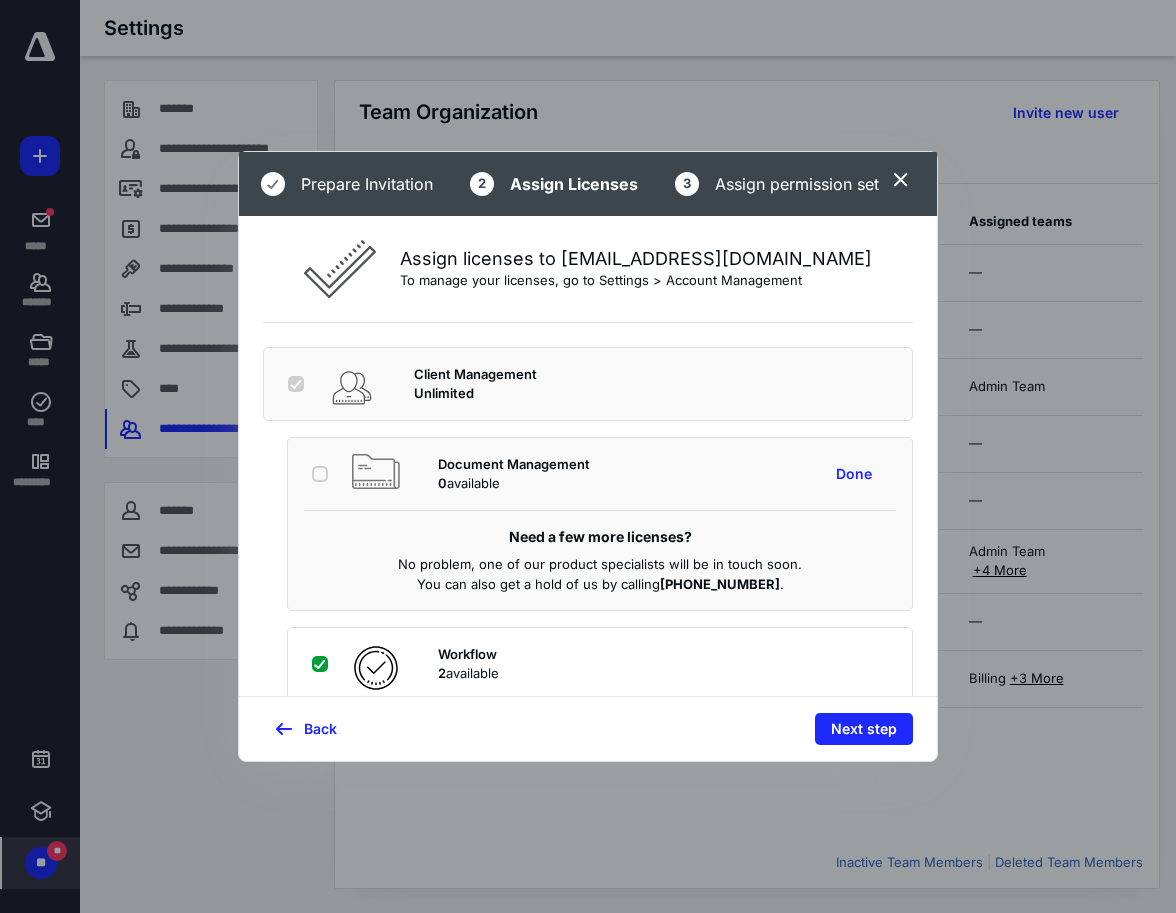 scroll, scrollTop: 45, scrollLeft: 0, axis: vertical 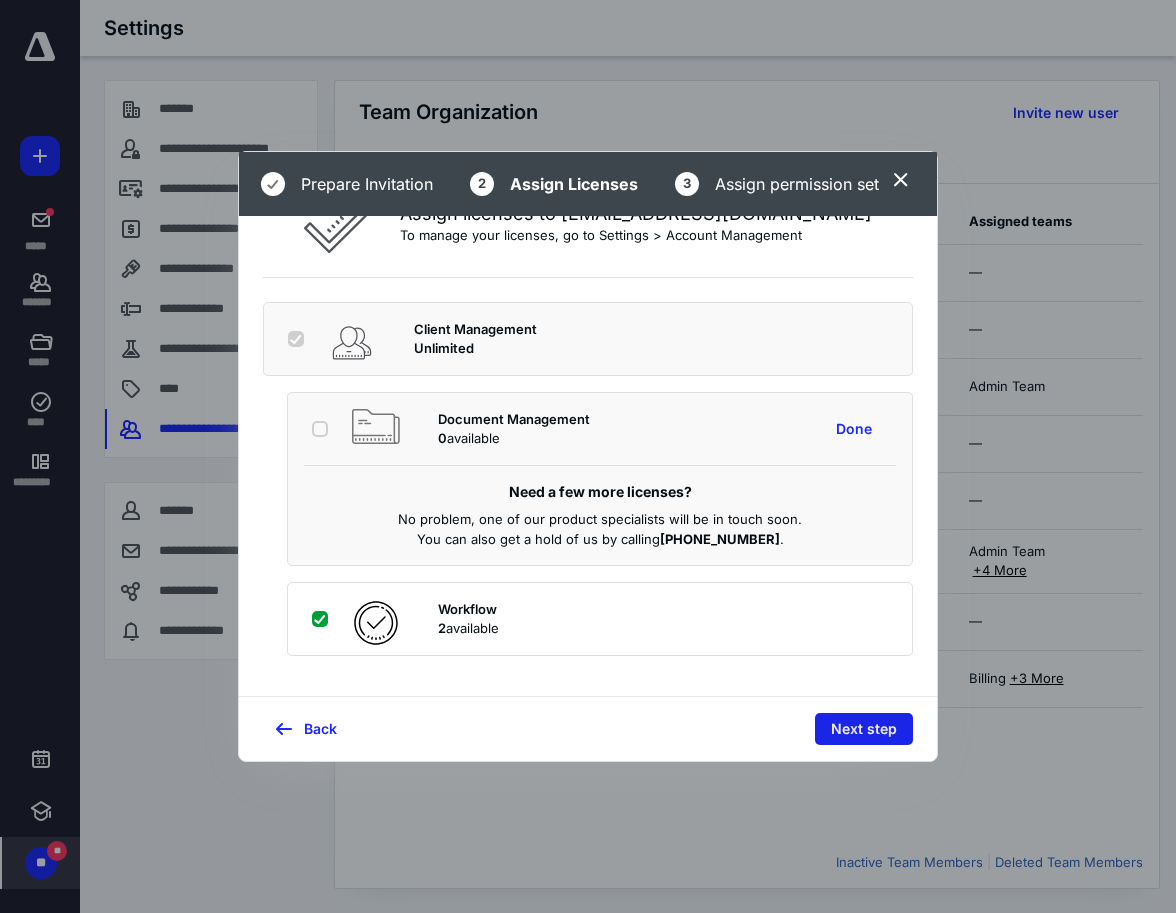 click on "Next step" at bounding box center [864, 729] 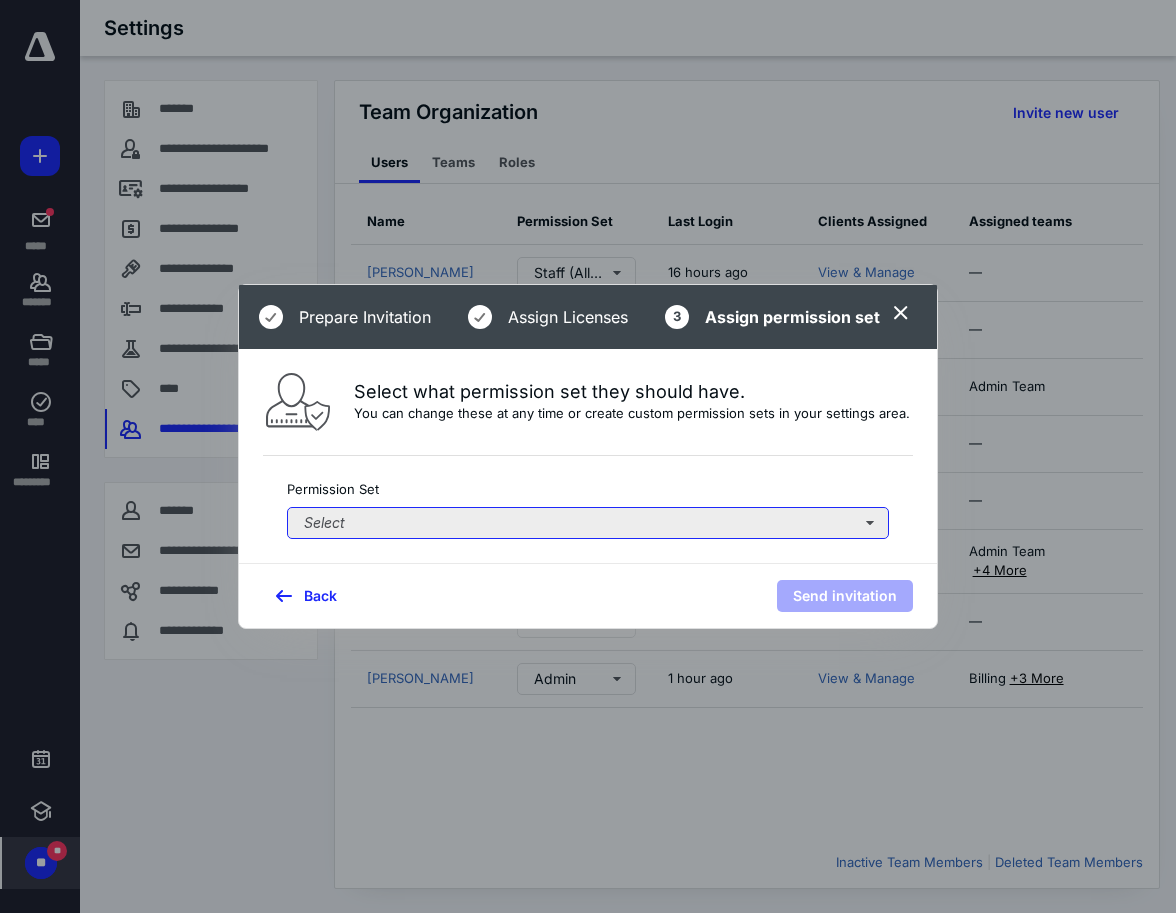 click on "Select" at bounding box center (588, 523) 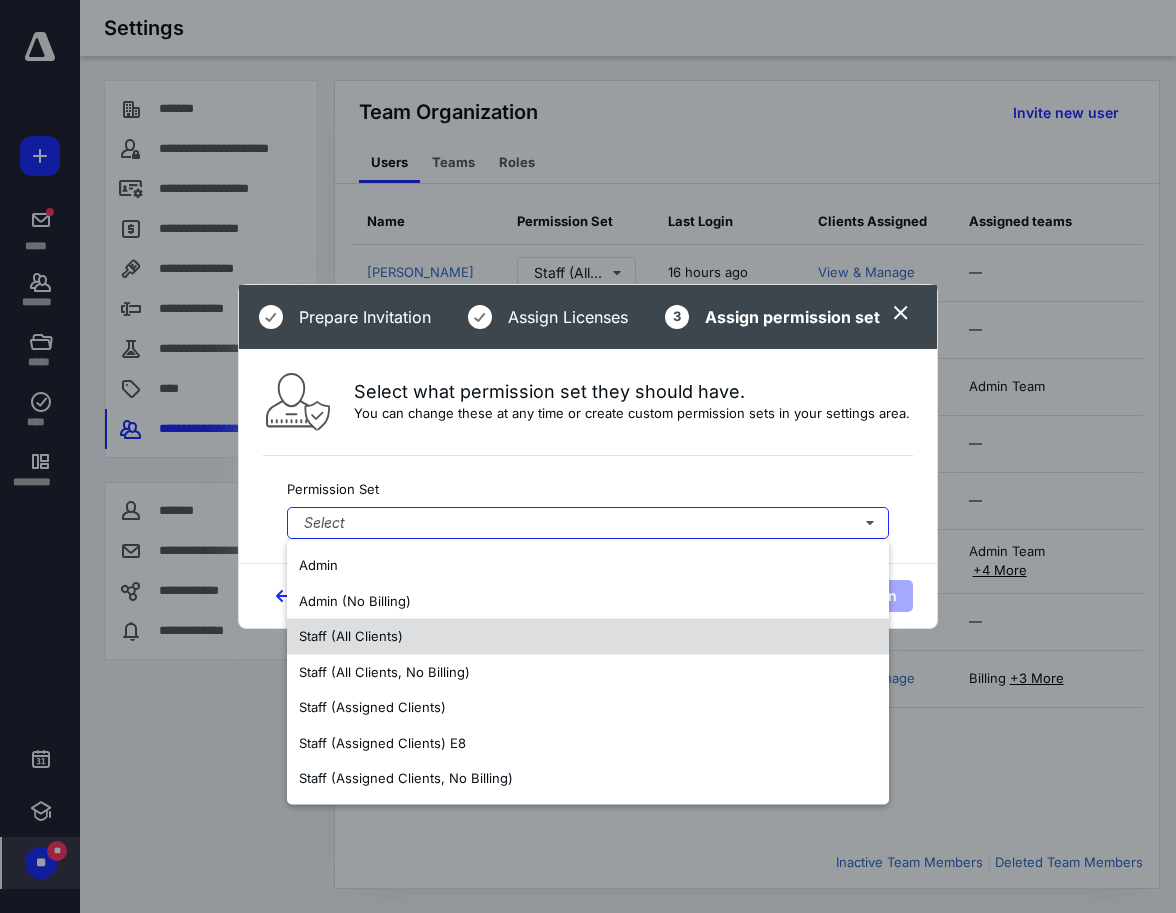 click on "Staff (All Clients)" at bounding box center (588, 637) 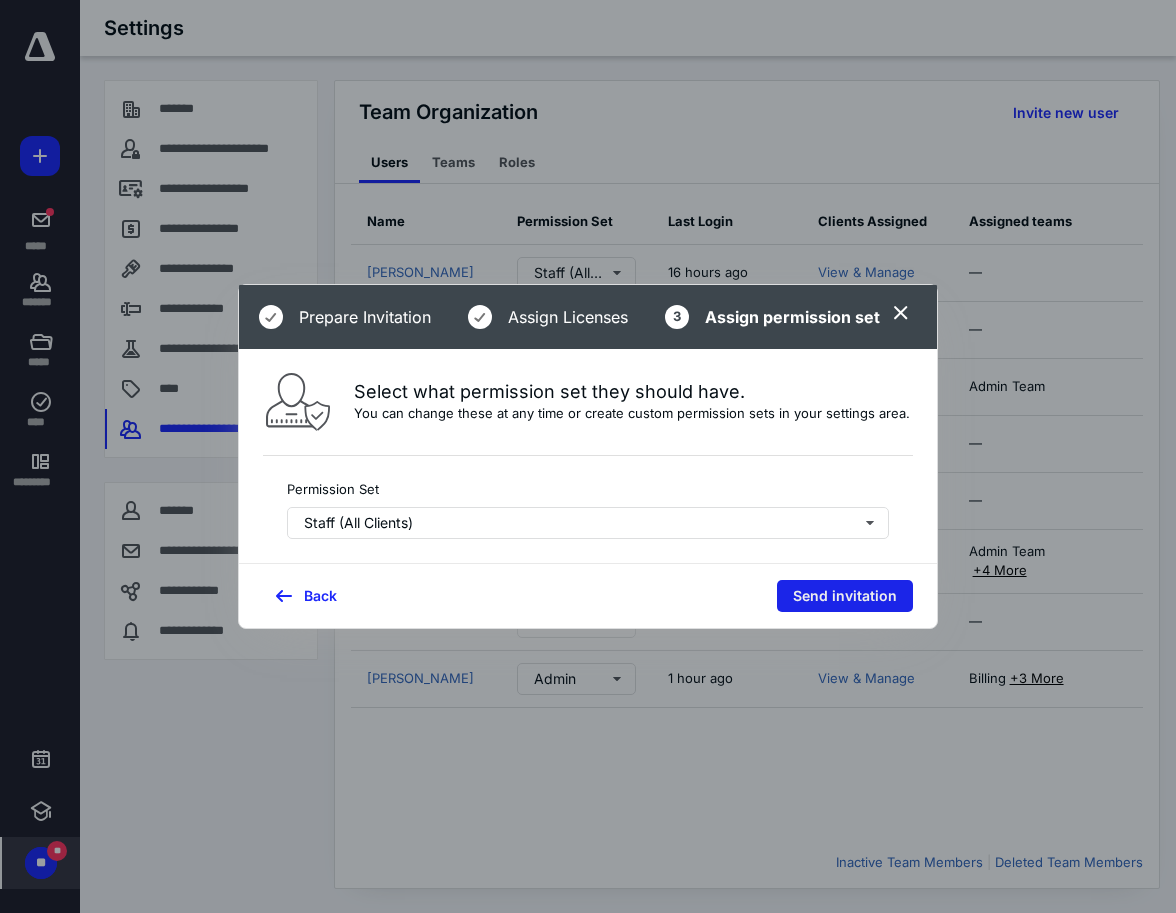 click on "Send invitation" at bounding box center [845, 596] 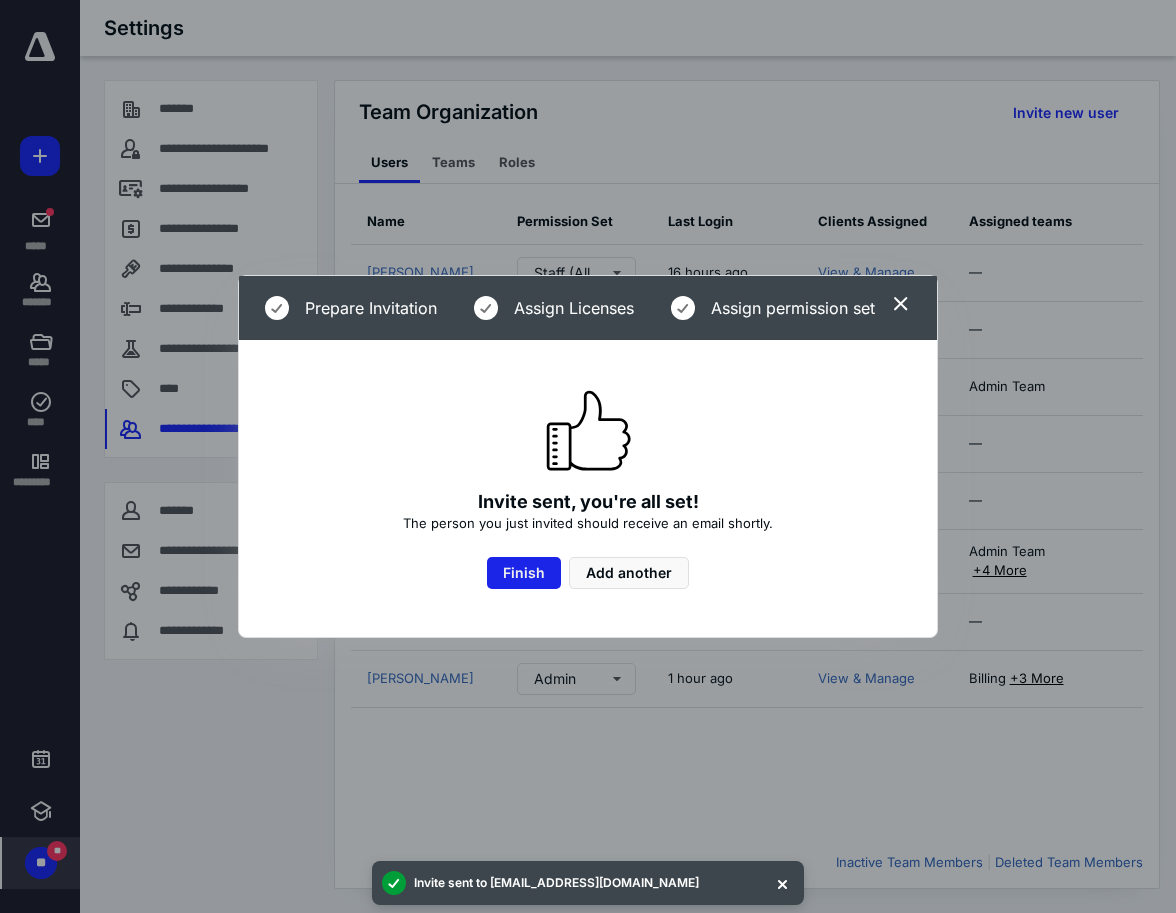 click on "Finish" at bounding box center (524, 573) 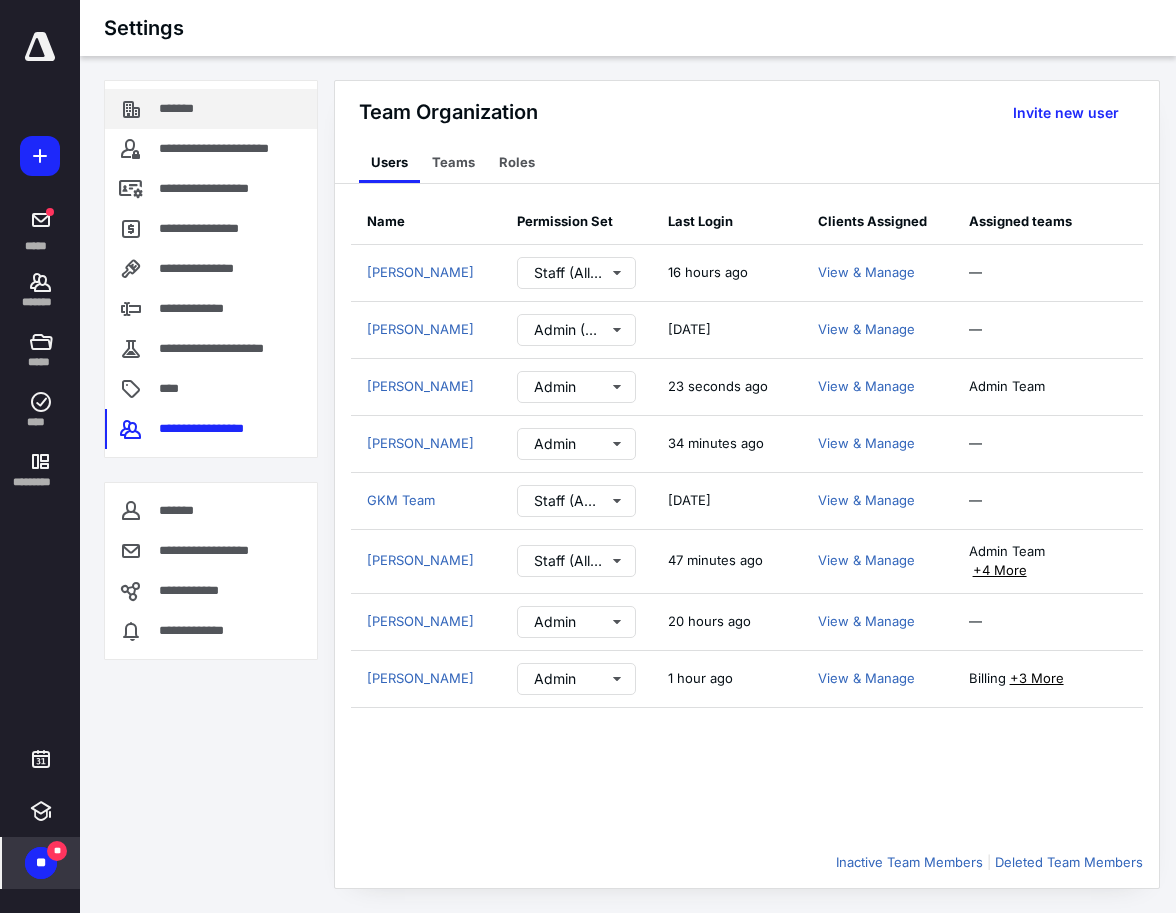 click on "*******" at bounding box center [211, 109] 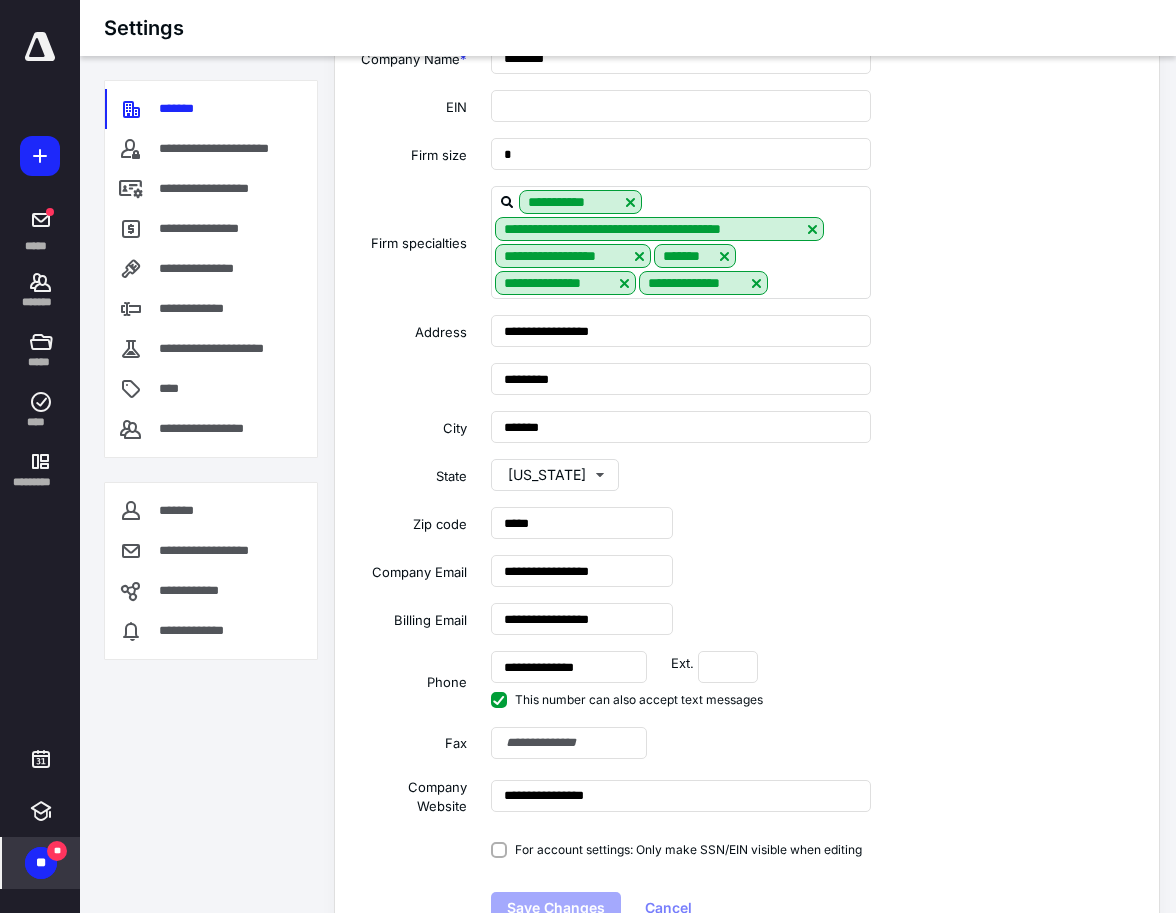 scroll, scrollTop: 178, scrollLeft: 0, axis: vertical 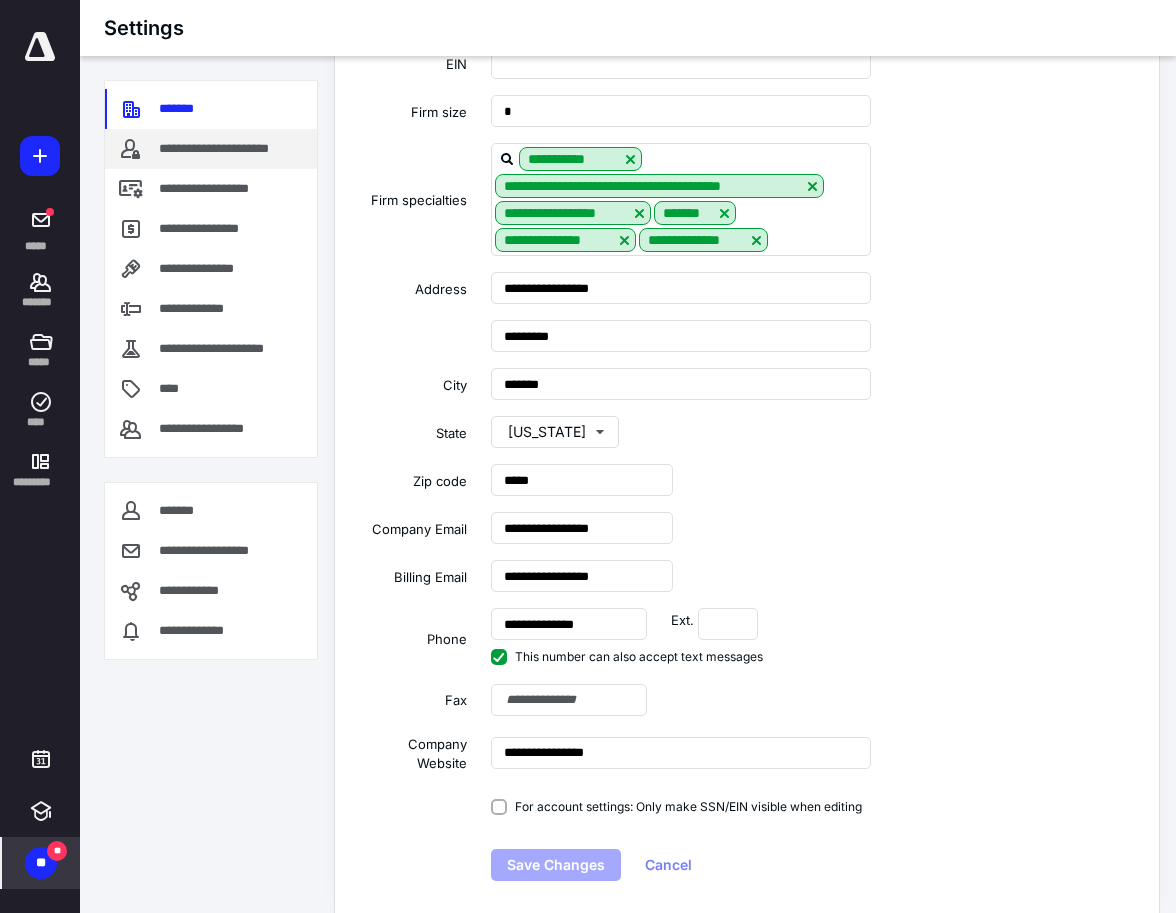 click on "**********" at bounding box center [234, 149] 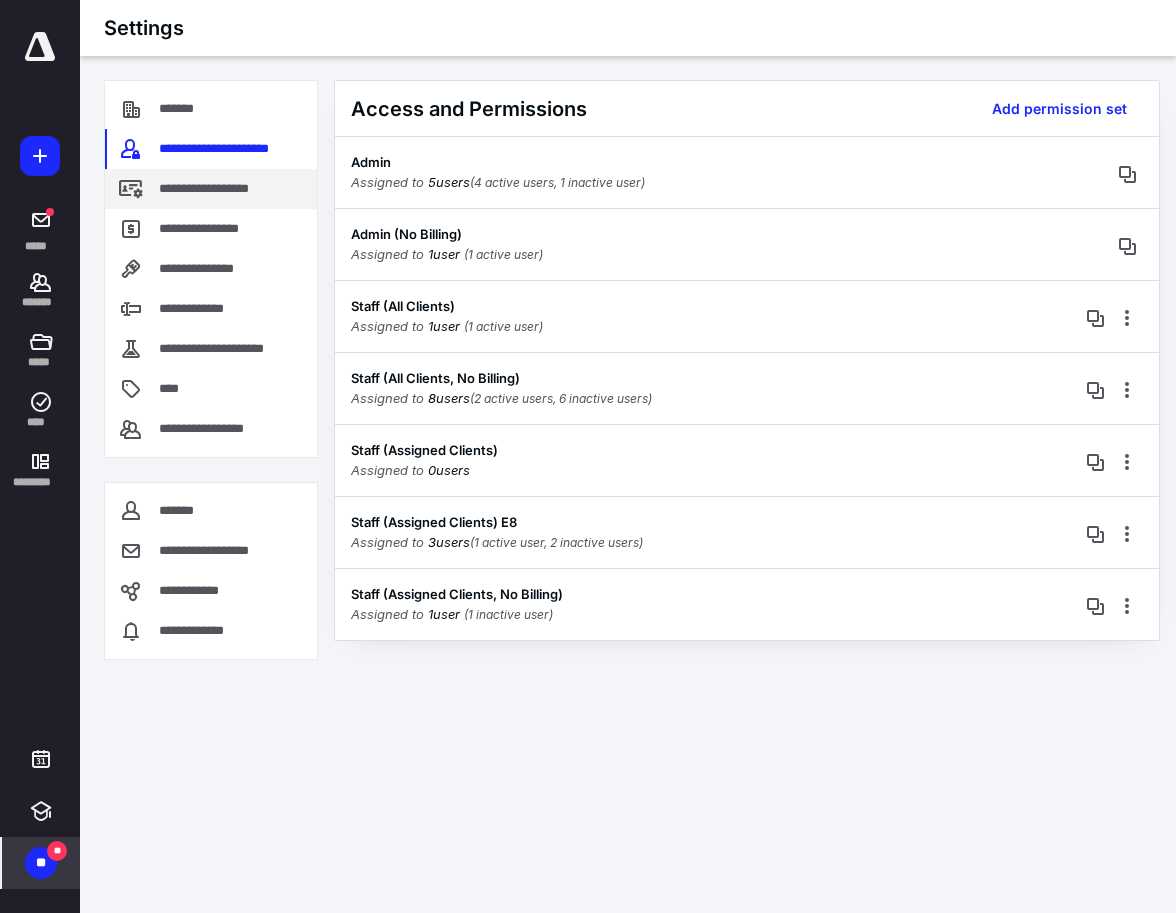 click on "**********" at bounding box center (226, 189) 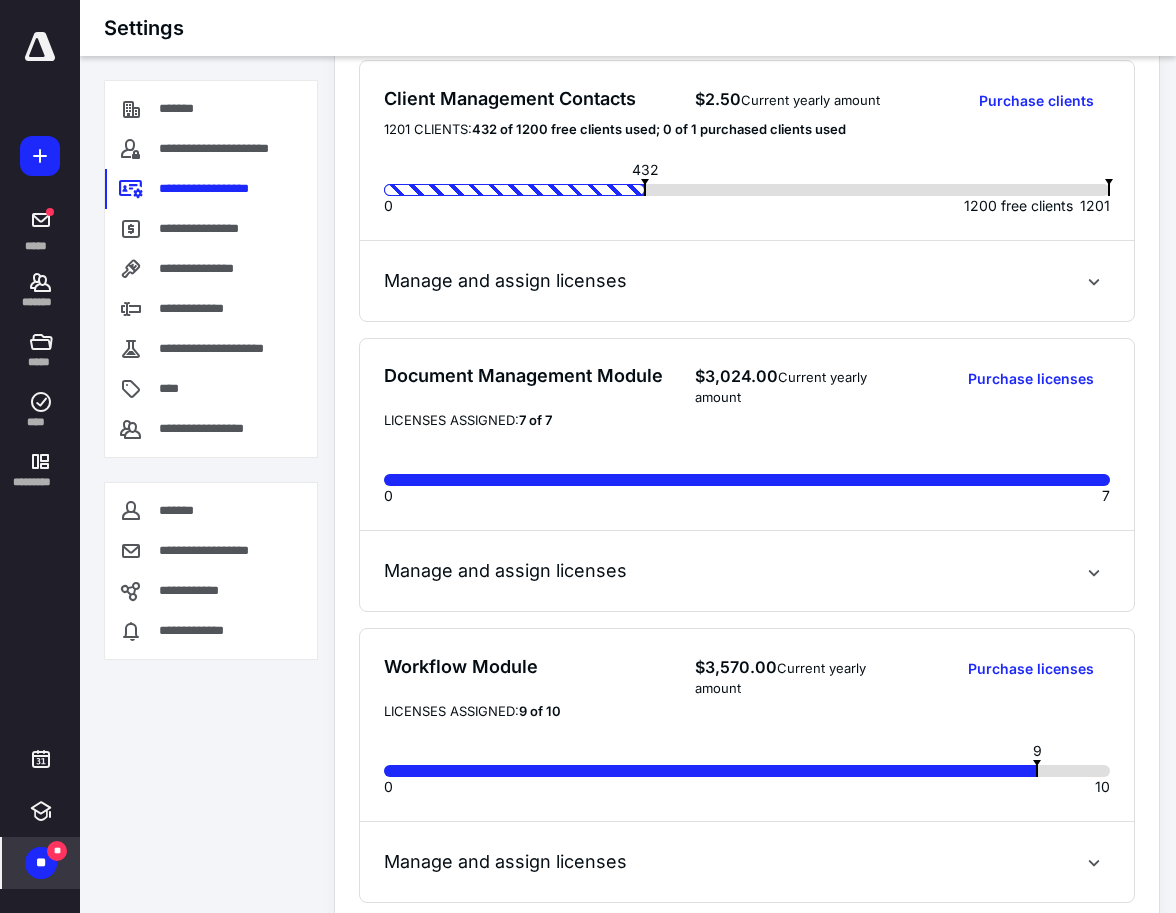 scroll, scrollTop: 387, scrollLeft: 0, axis: vertical 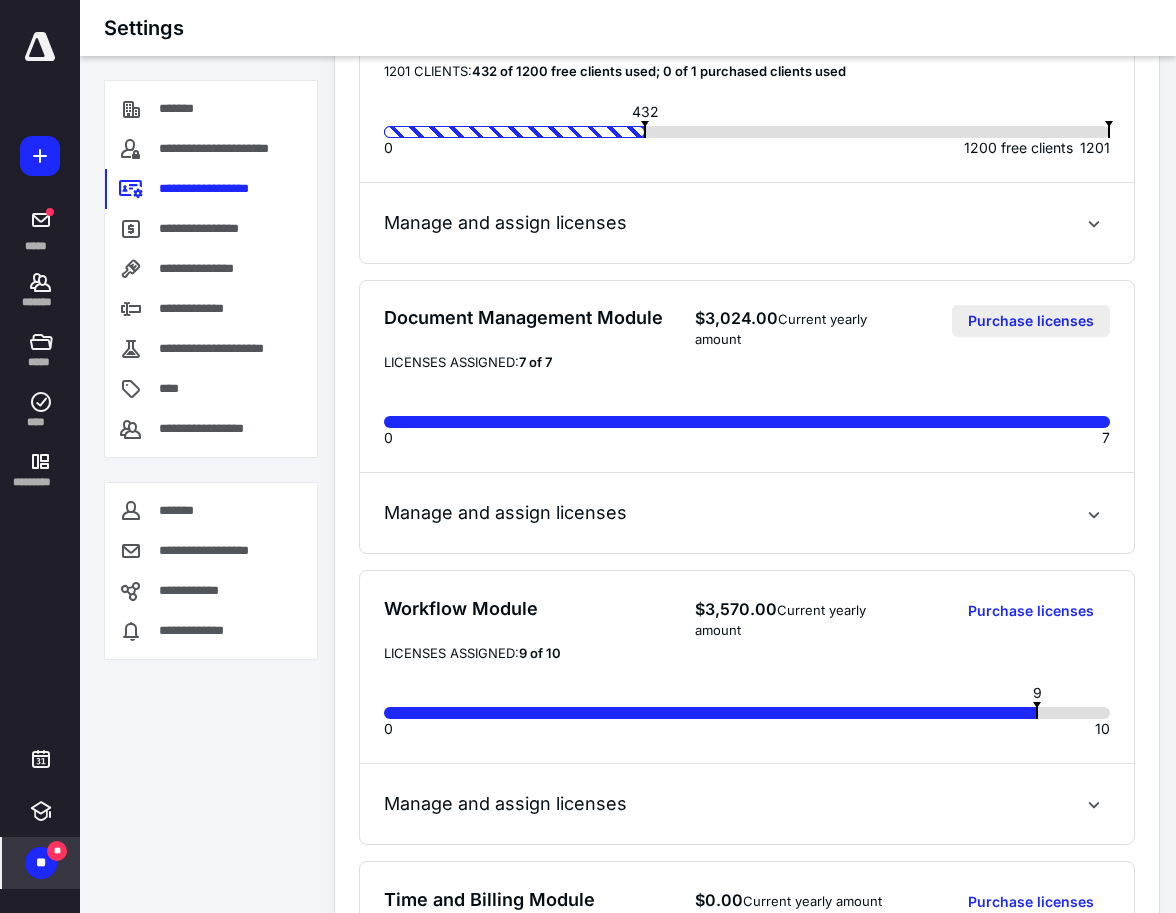 click on "Purchase licenses" at bounding box center (1031, 321) 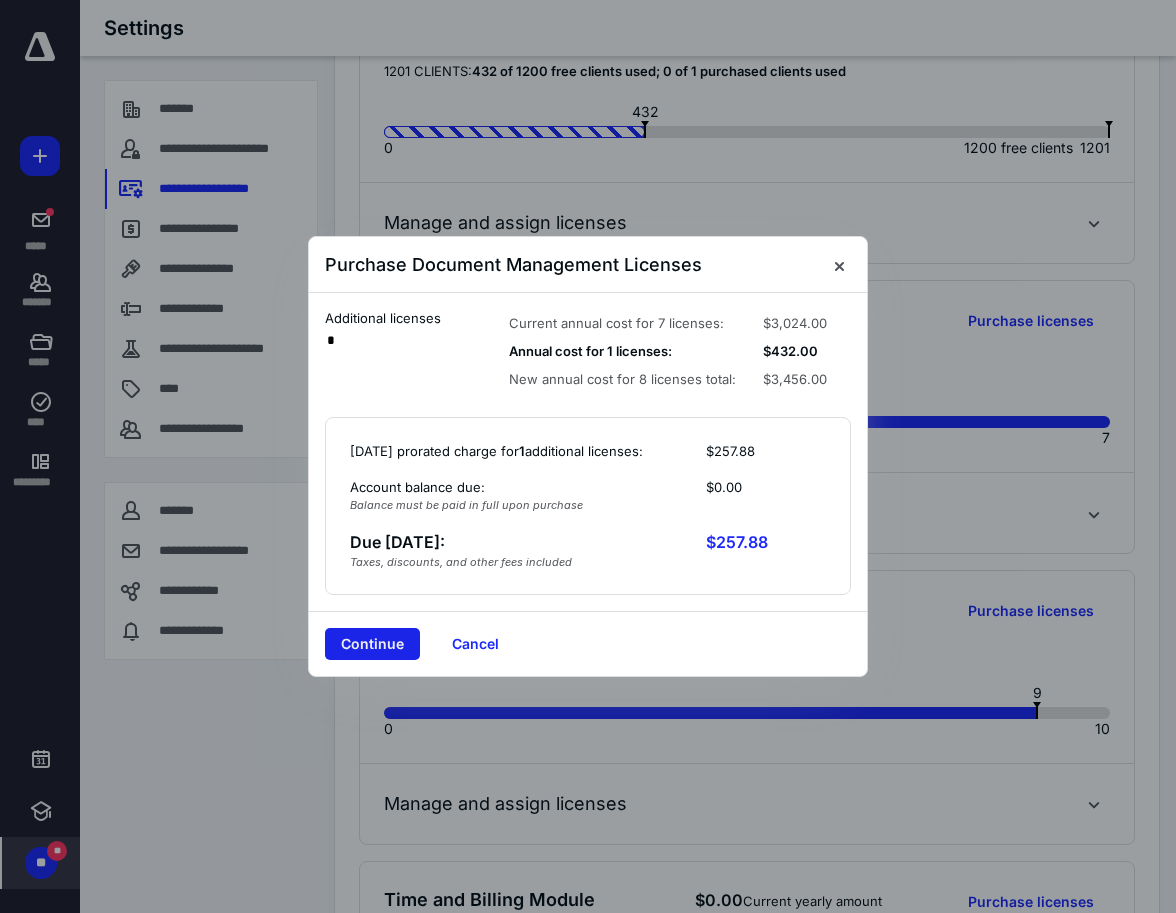 type on "*" 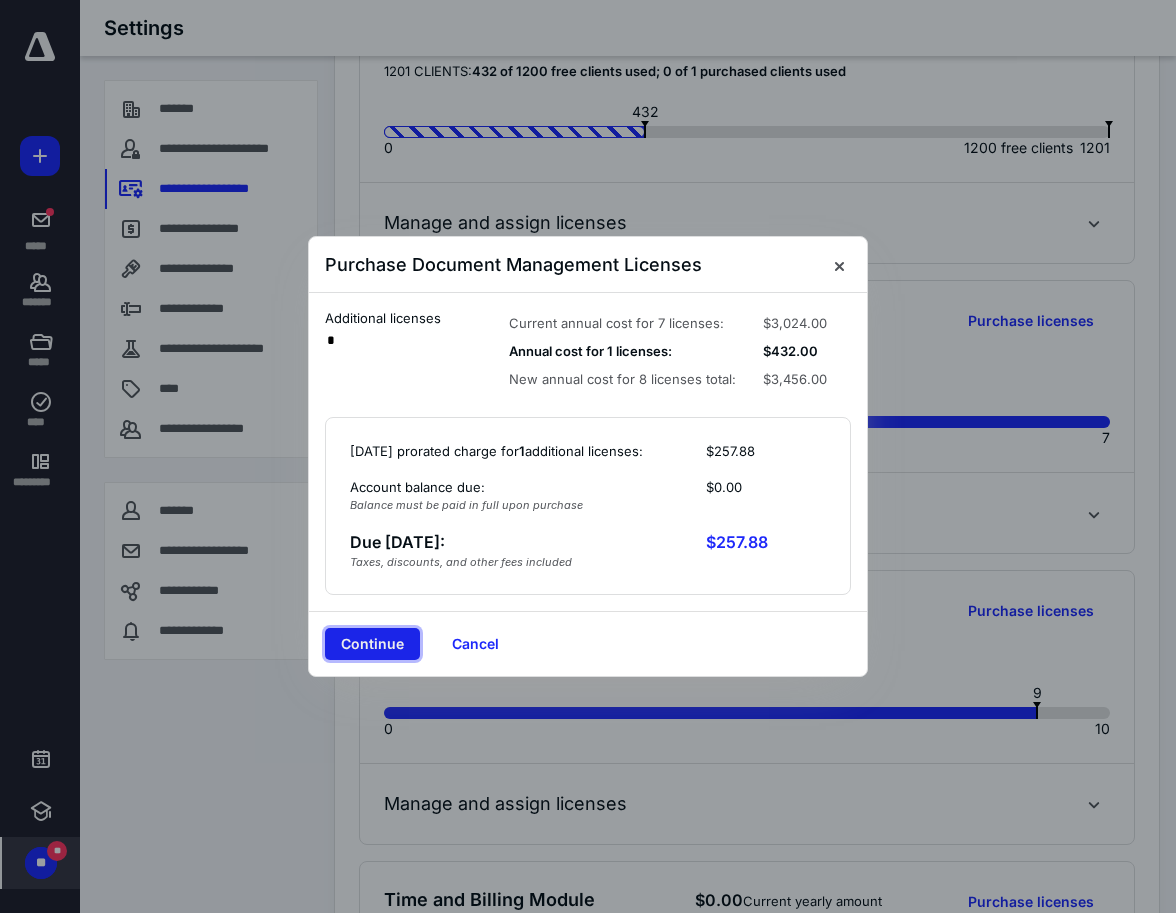 click on "Continue" at bounding box center (372, 644) 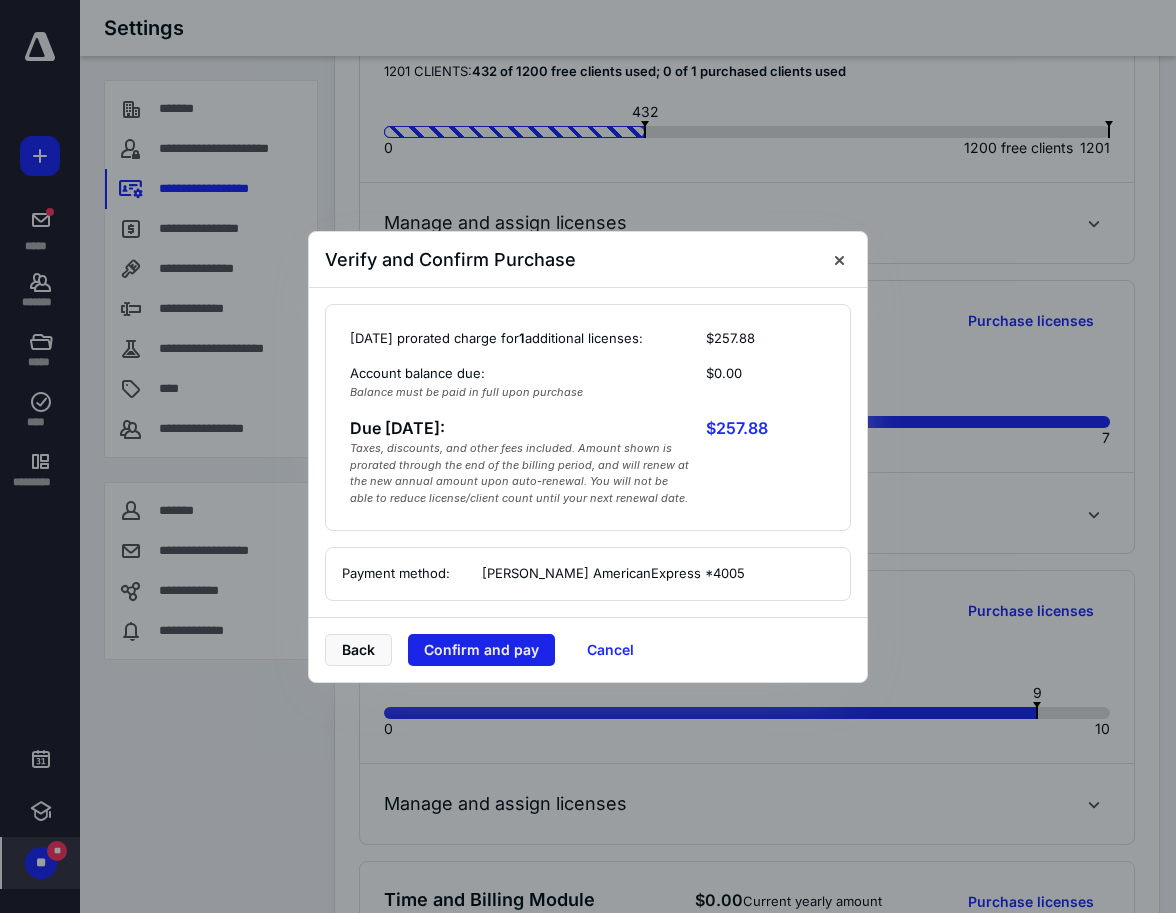 click on "Confirm and pay" at bounding box center (481, 650) 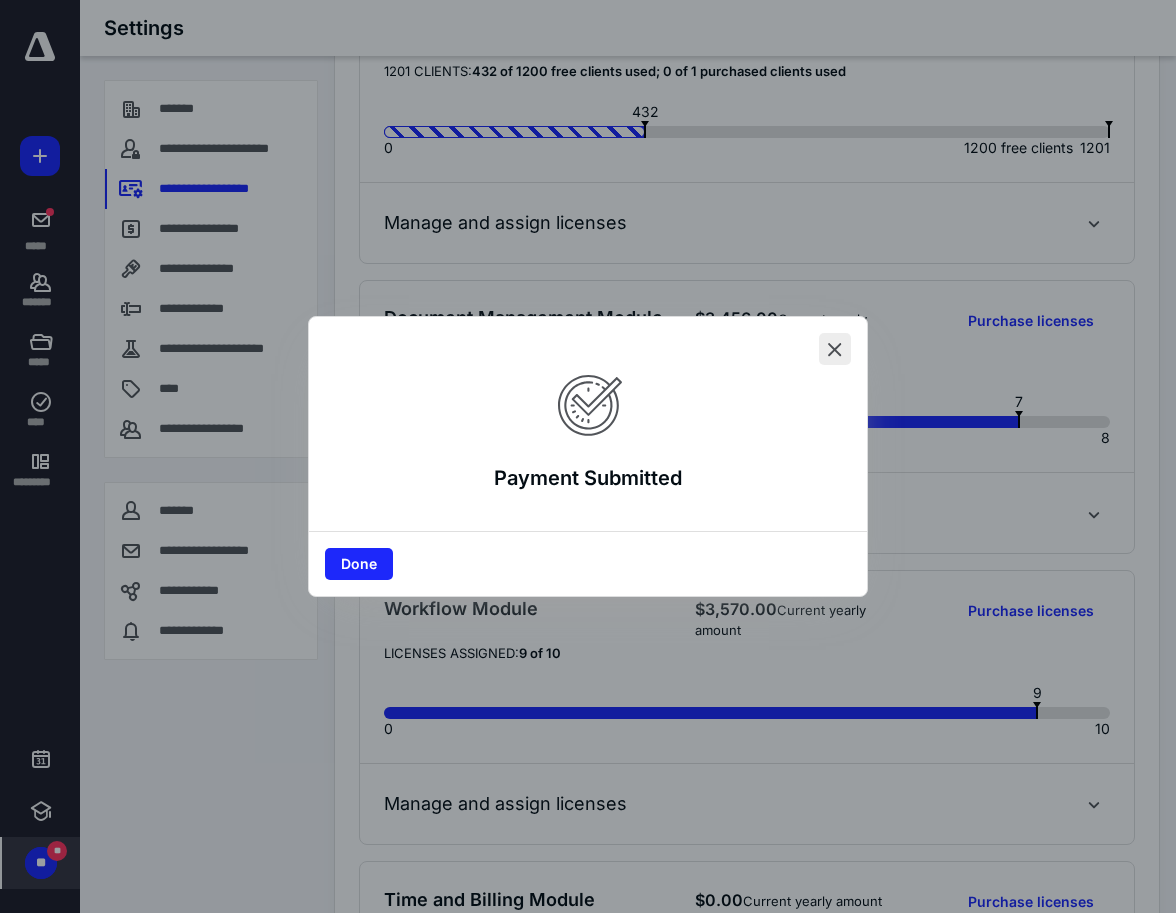 click at bounding box center [835, 349] 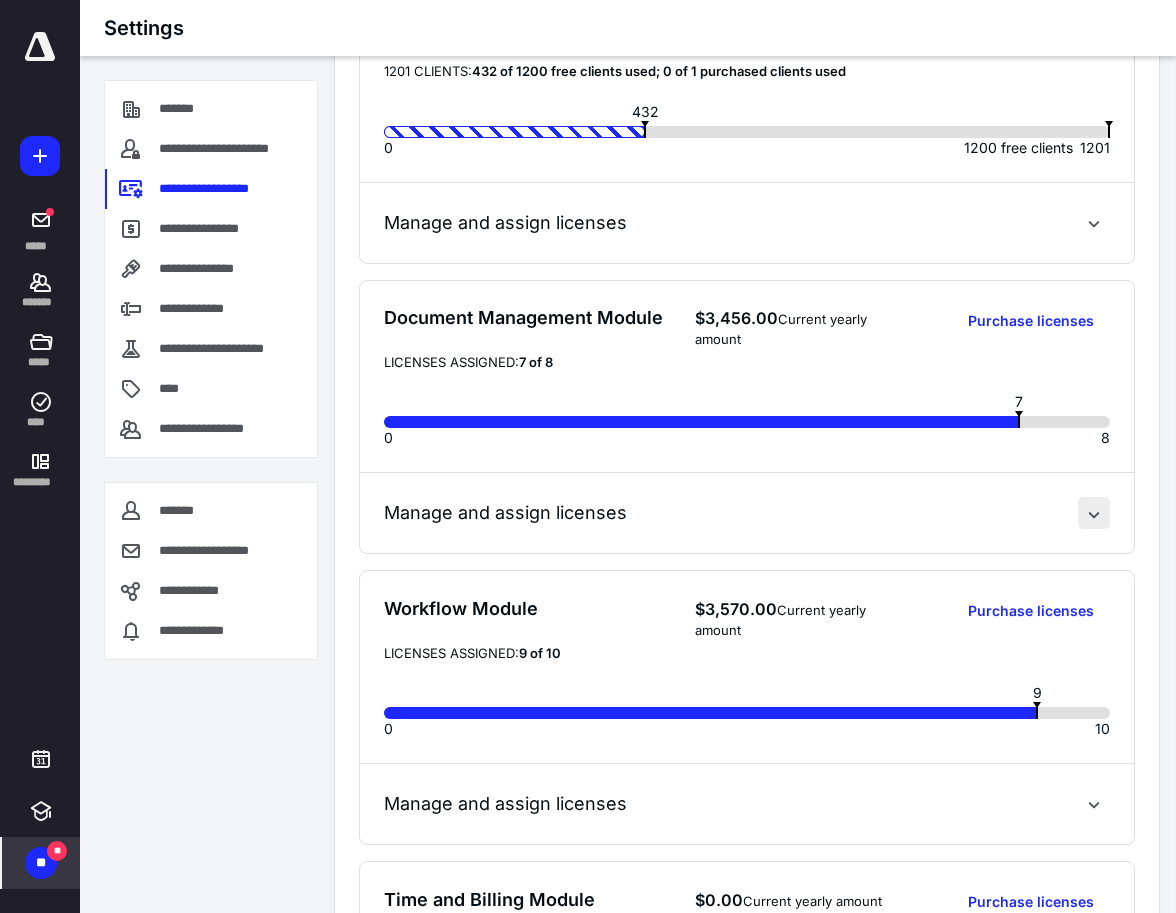 click at bounding box center [1094, 513] 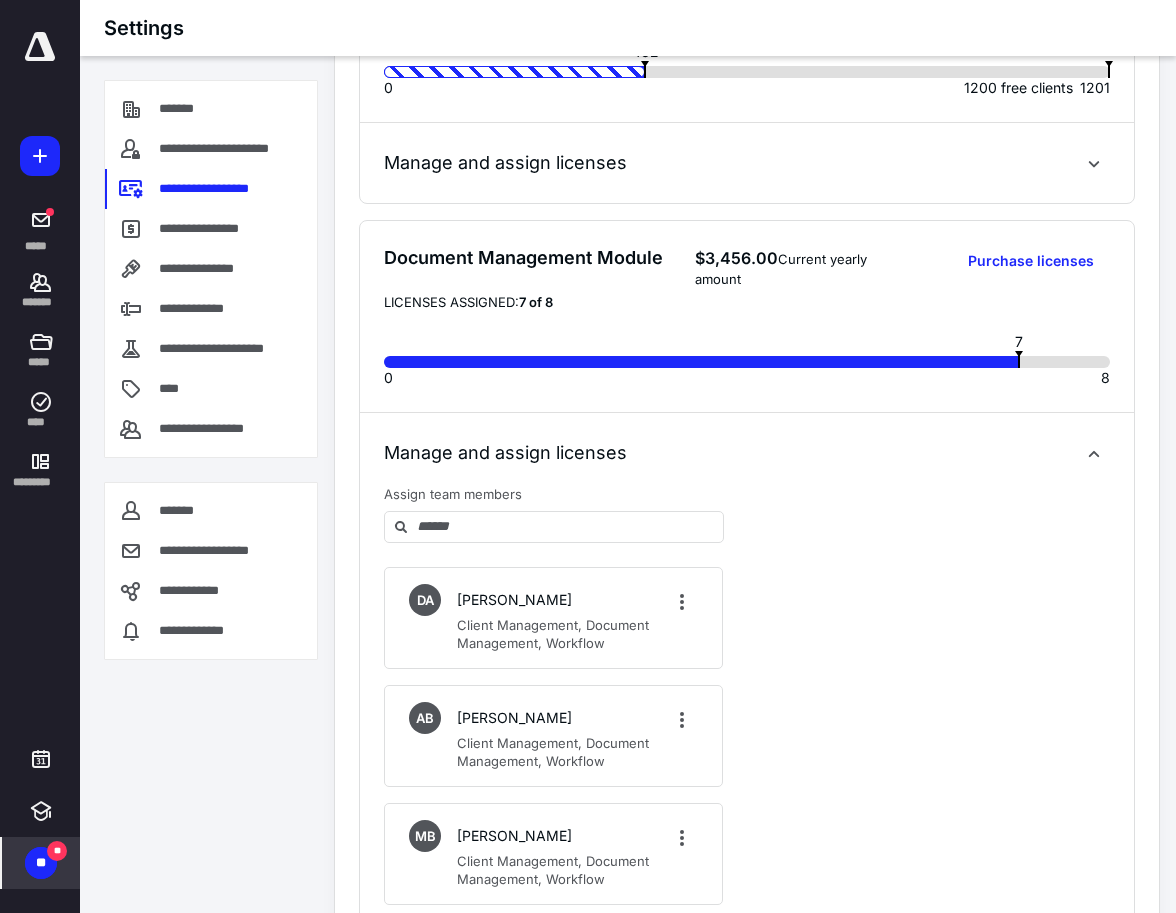 scroll, scrollTop: 442, scrollLeft: 0, axis: vertical 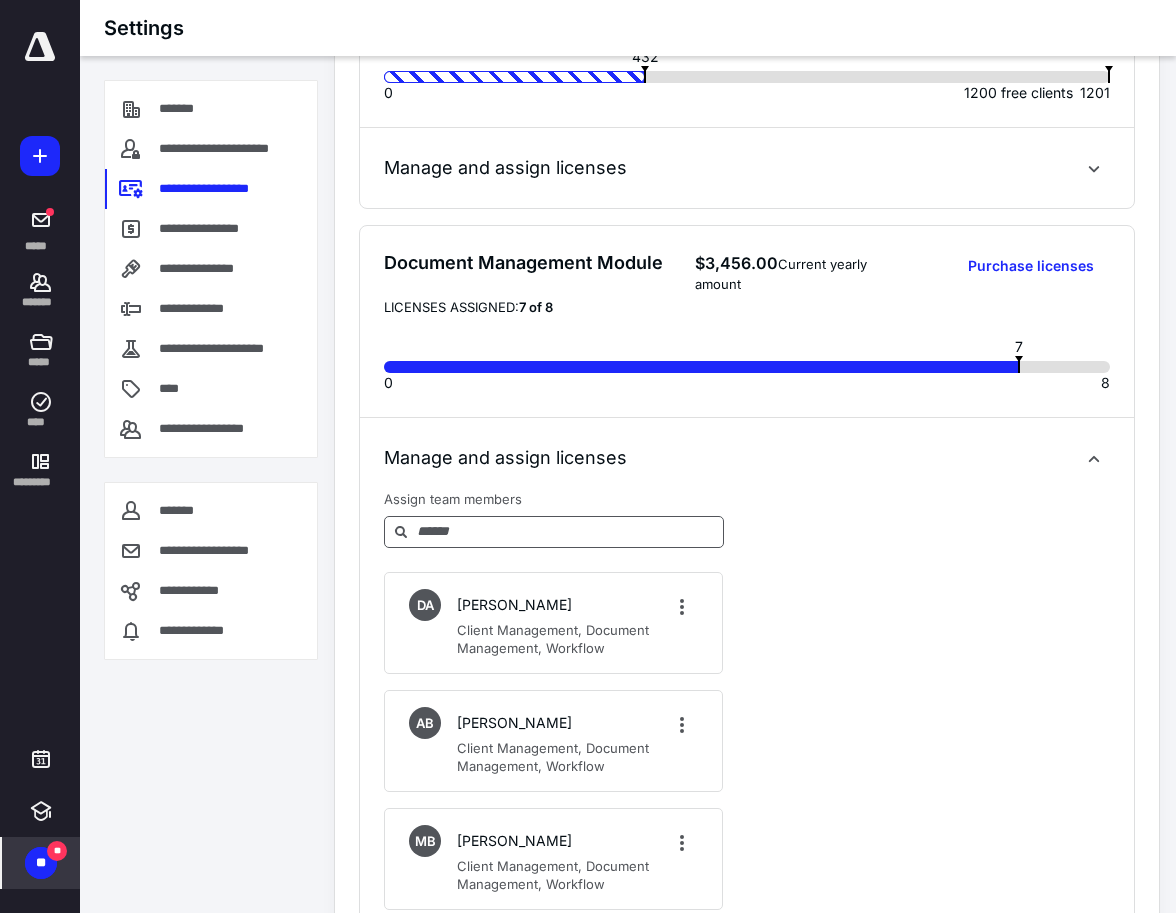 click at bounding box center [554, 532] 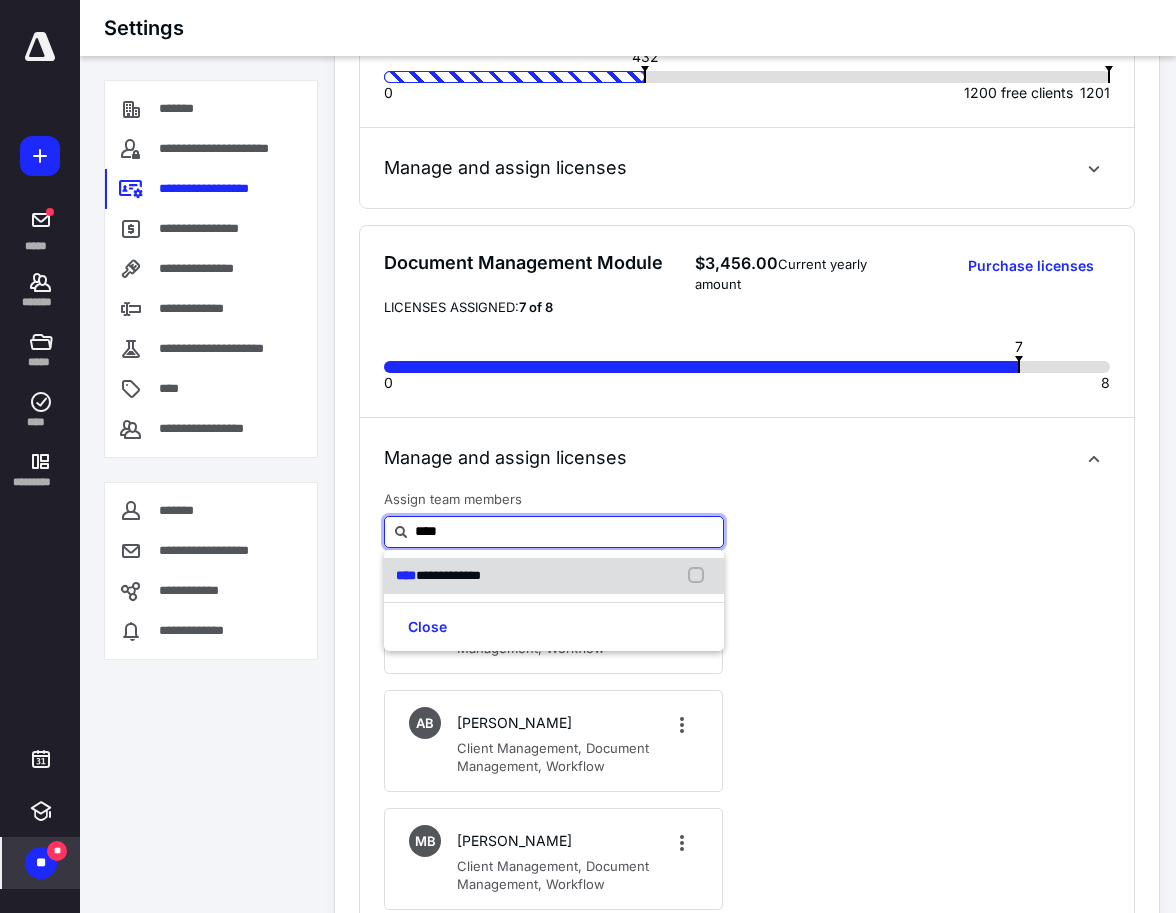click at bounding box center [700, 576] 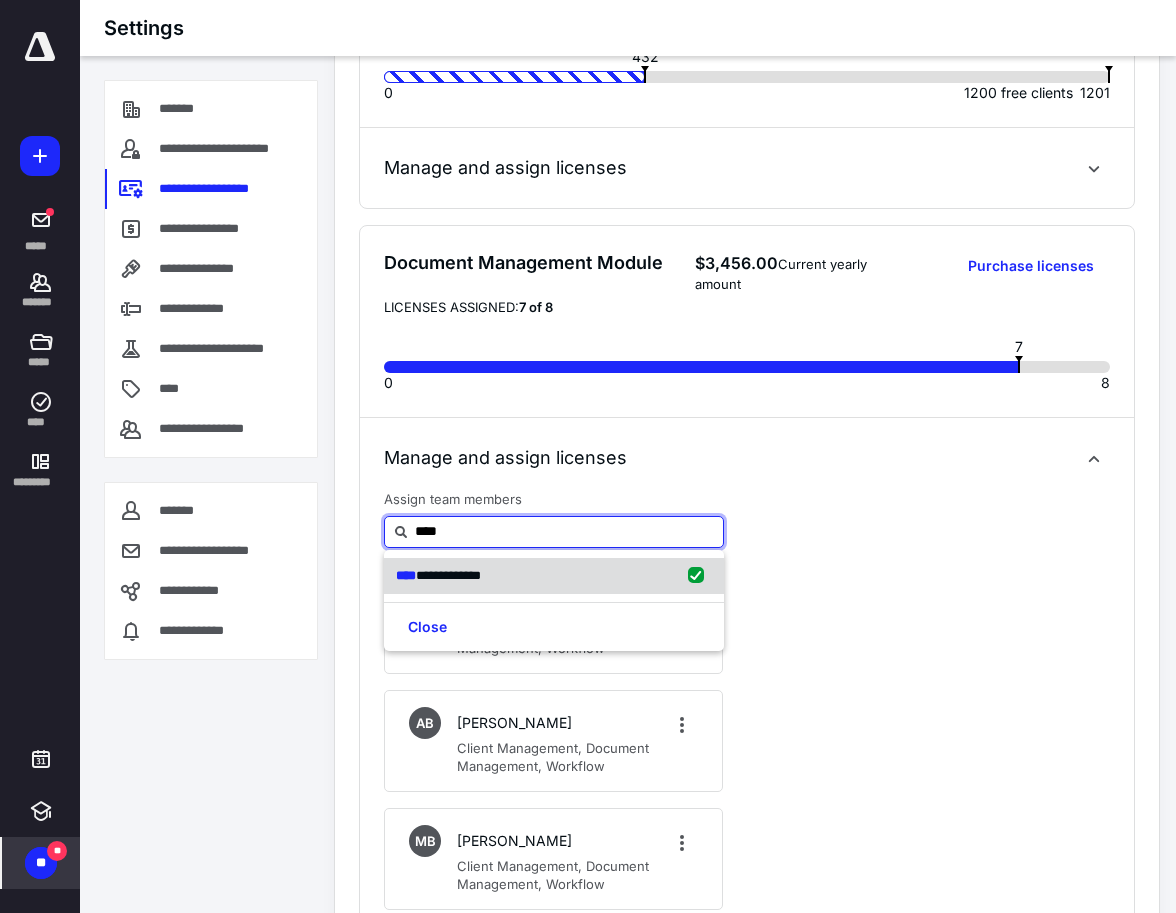 type on "****" 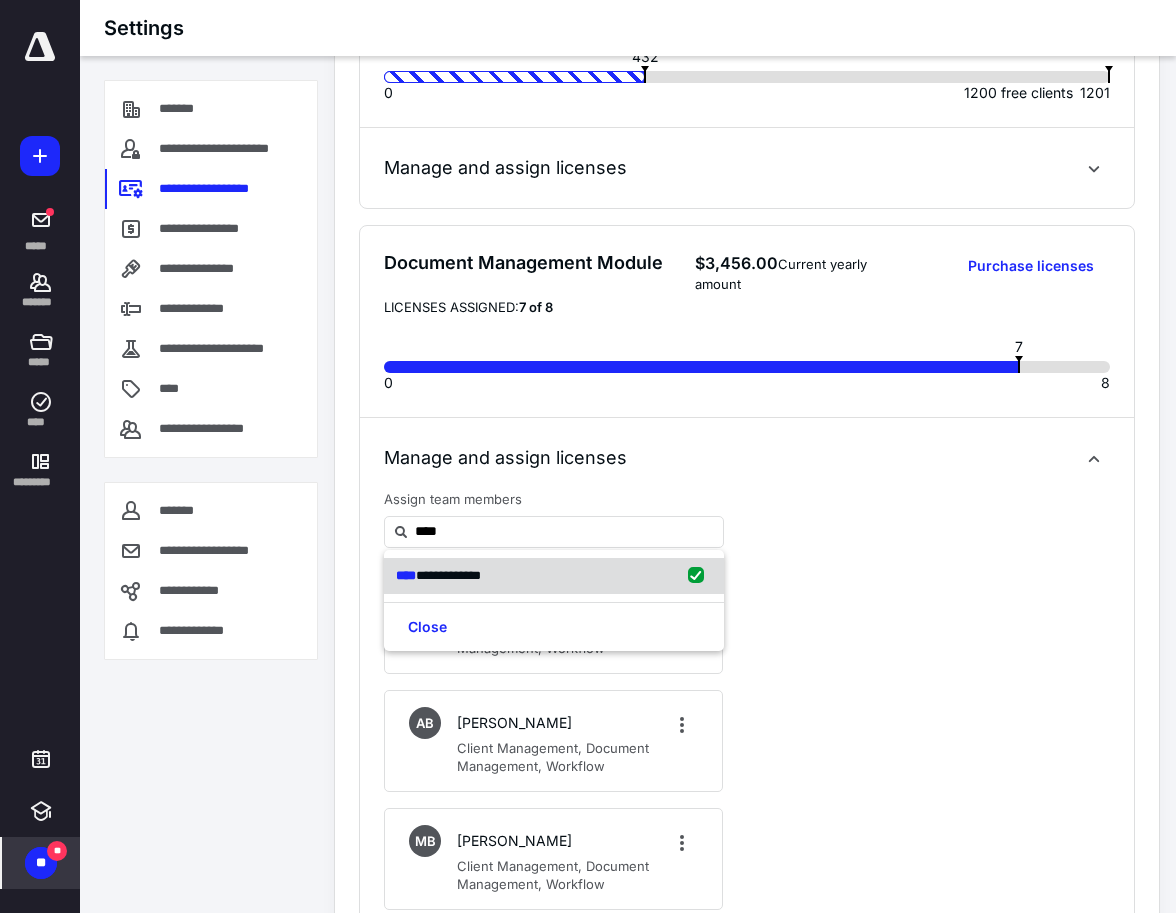 checkbox on "true" 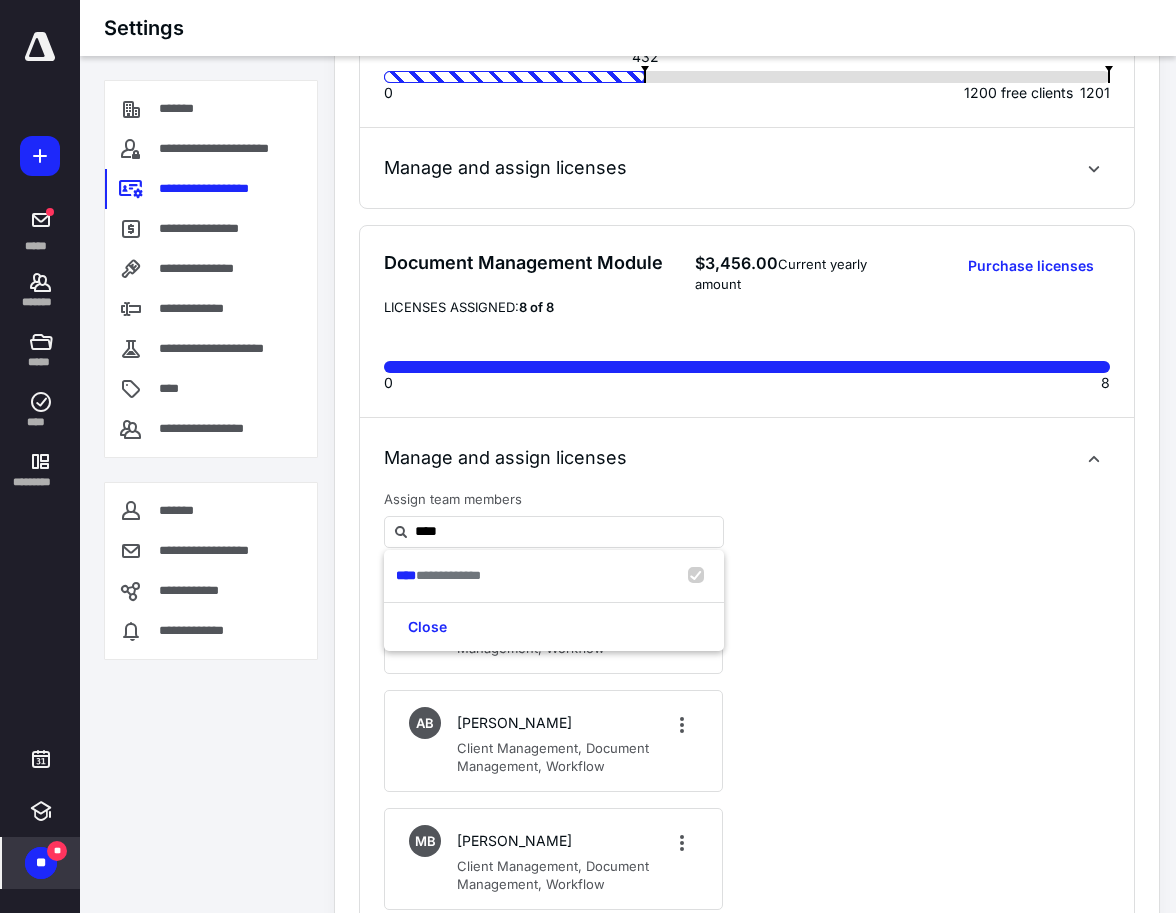 click on "DA Donna Aguiar Client Management, Document Management, Workflow AB Ashley Buck Client Management, Document Management, Workflow MB Mike Buck Client Management, Document Management, Workflow WH Wahono Handoyo Client Management, Document Management, Workflow MM Mackenzie Melcher Client Management, Document Management, Workflow office@necpas.com Client Management, Document Management, Workflow GT GKM Team Client Management, Document Management, Workflow AW Andrew Wallin Client Management, Document Management, Workflow" at bounding box center (747, 1028) 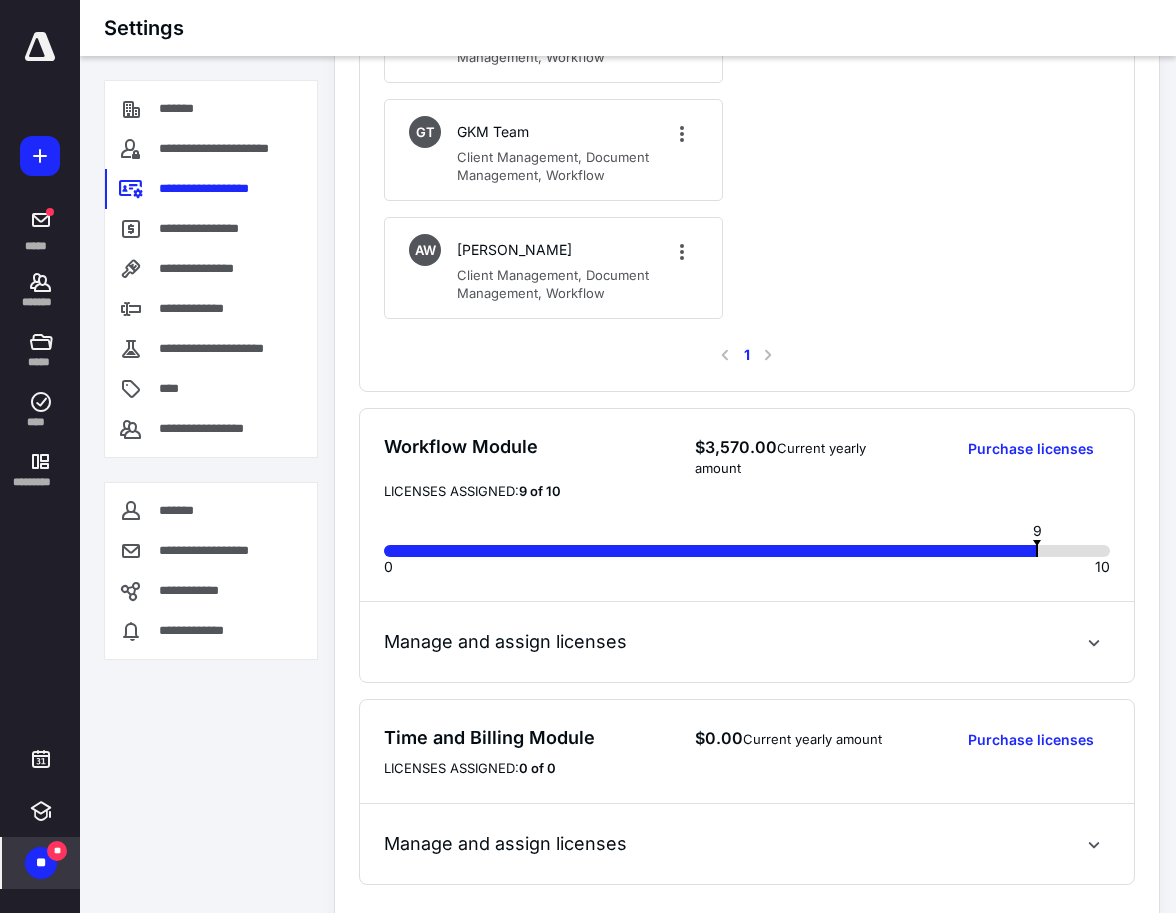 scroll, scrollTop: 1682, scrollLeft: 0, axis: vertical 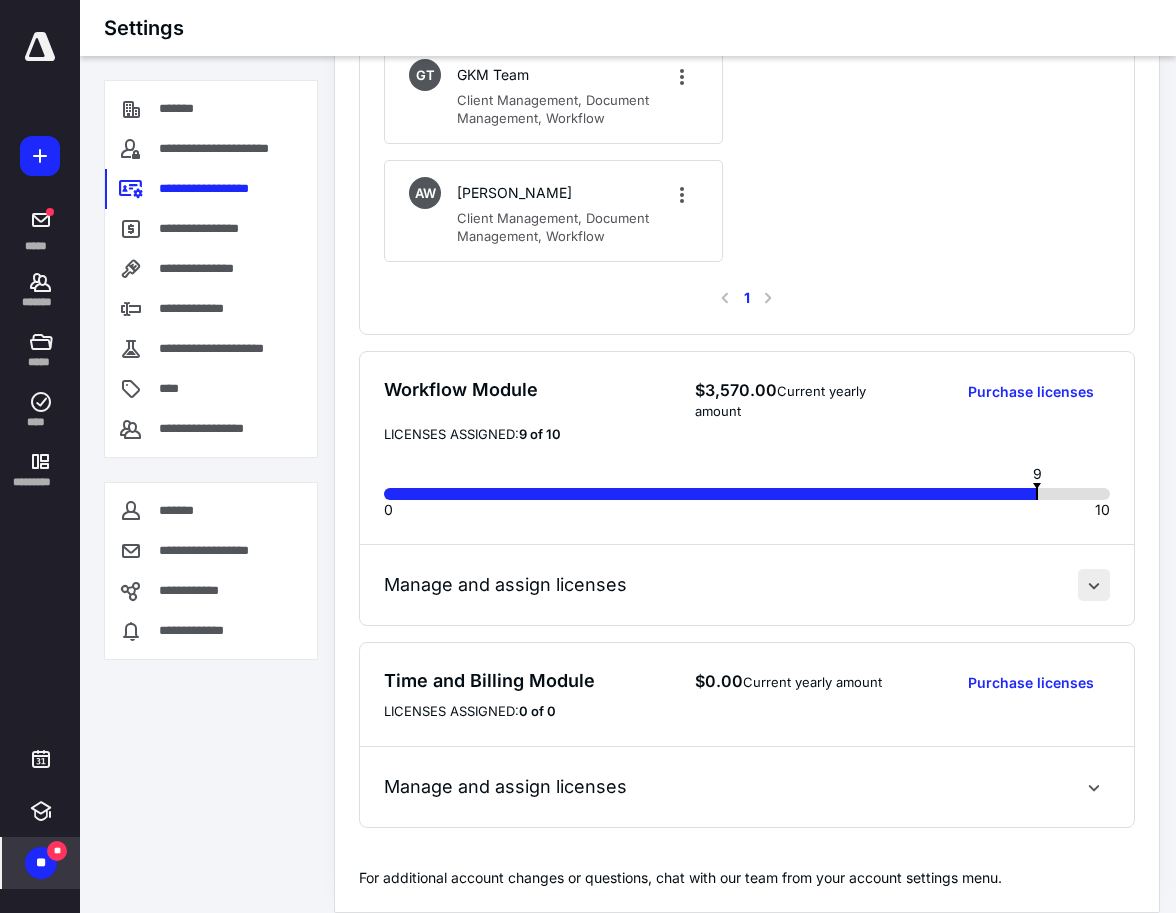 click at bounding box center [1094, 585] 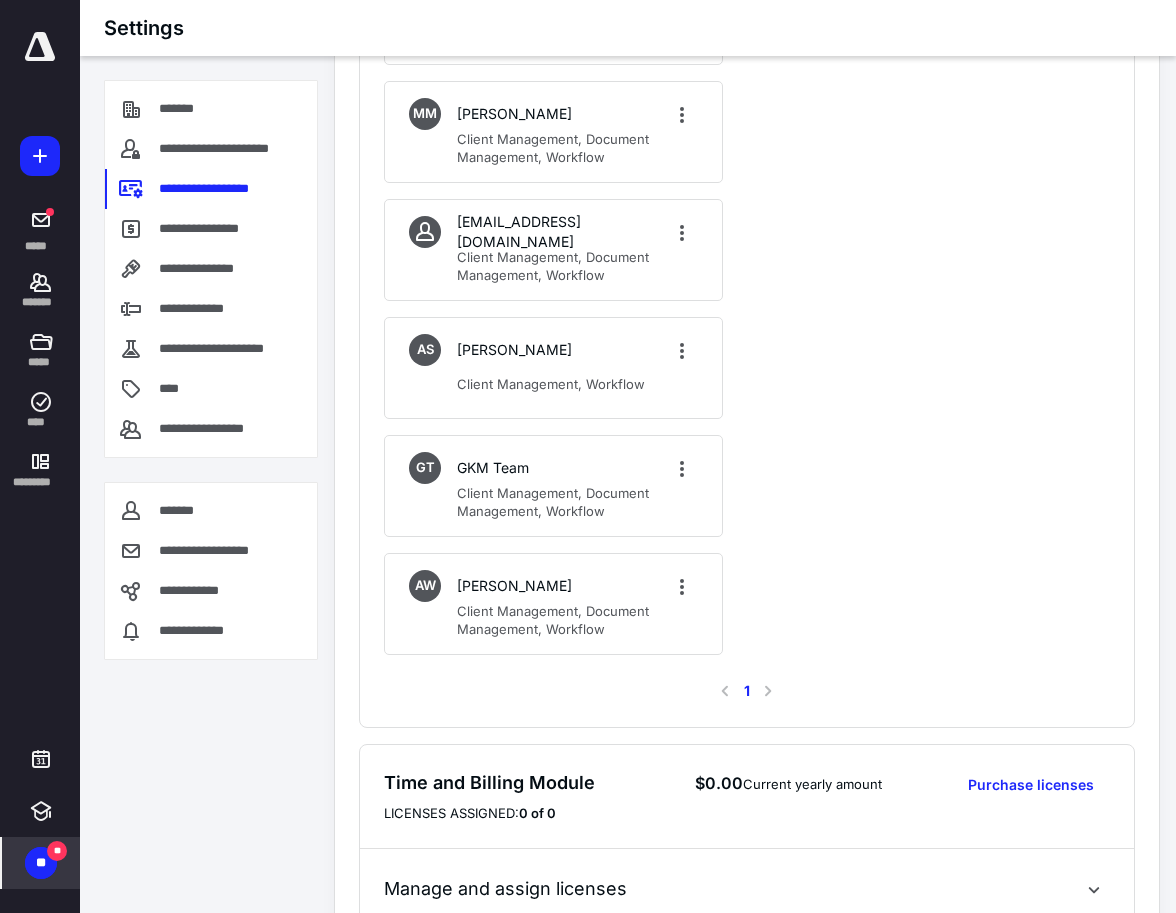 scroll, scrollTop: 2874, scrollLeft: 0, axis: vertical 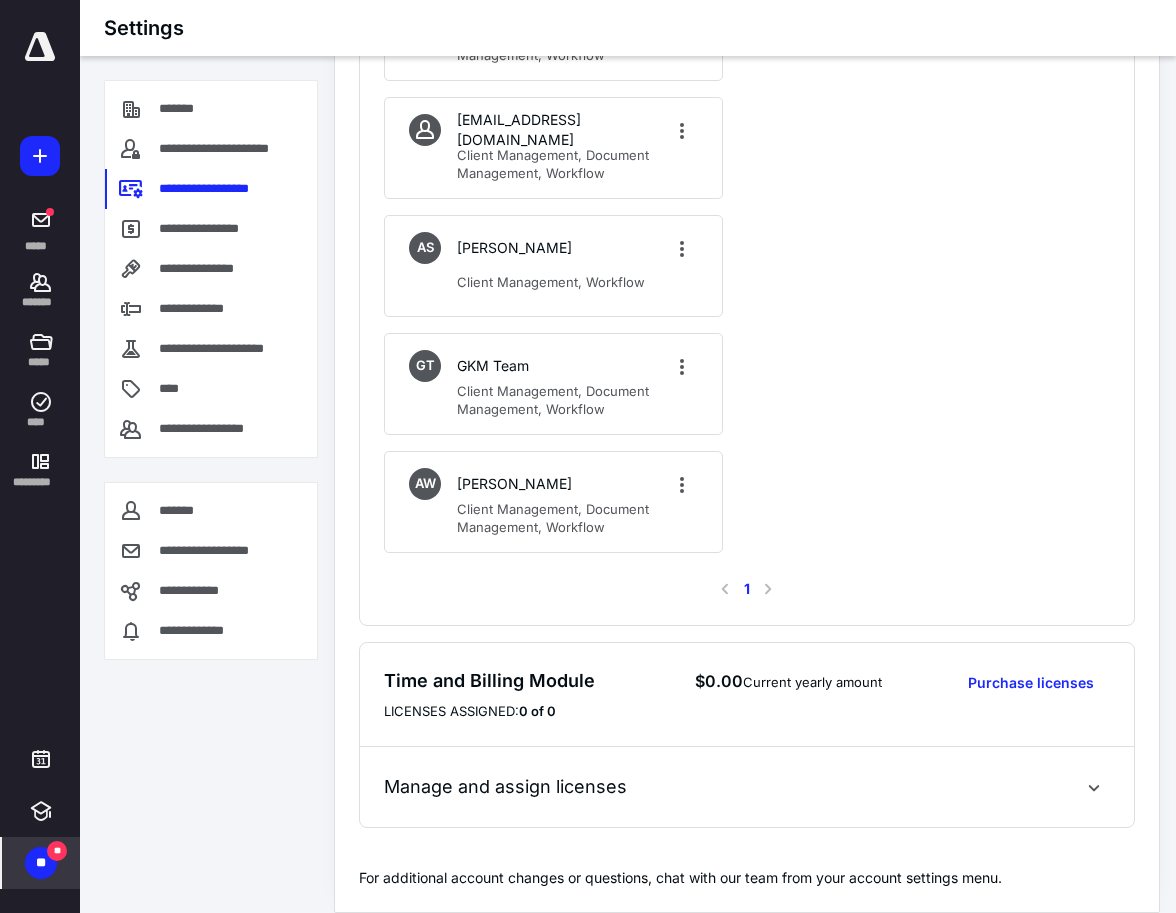 click on "**" at bounding box center [41, 863] 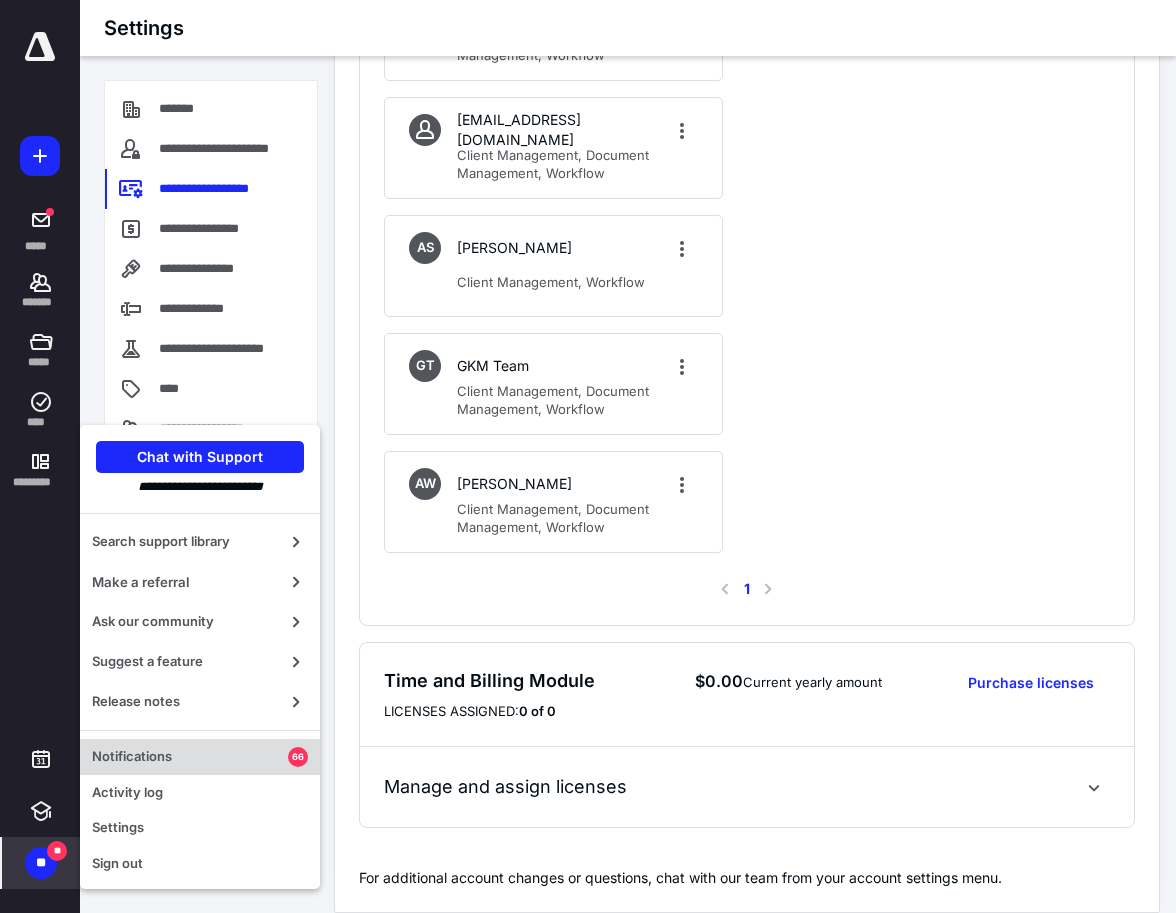 click on "Notifications" at bounding box center [190, 757] 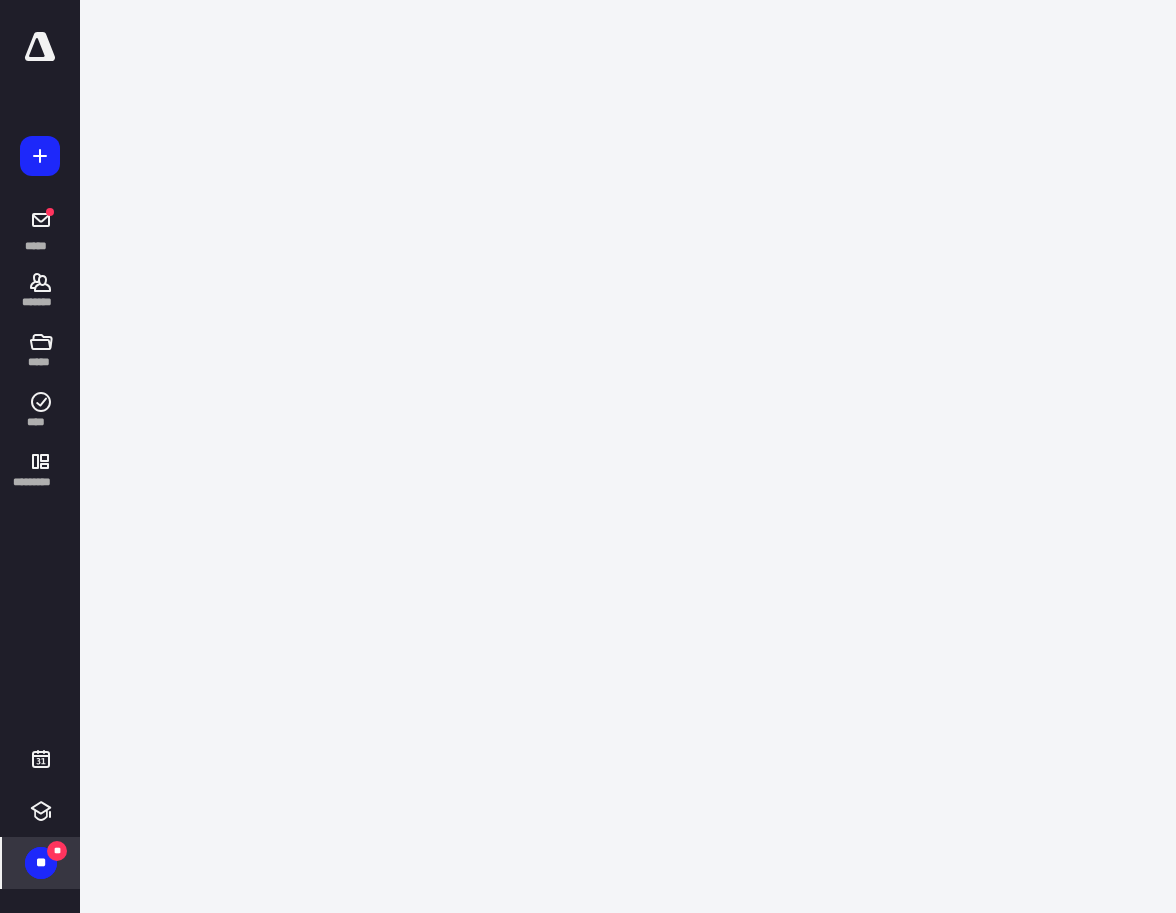 scroll, scrollTop: 0, scrollLeft: 0, axis: both 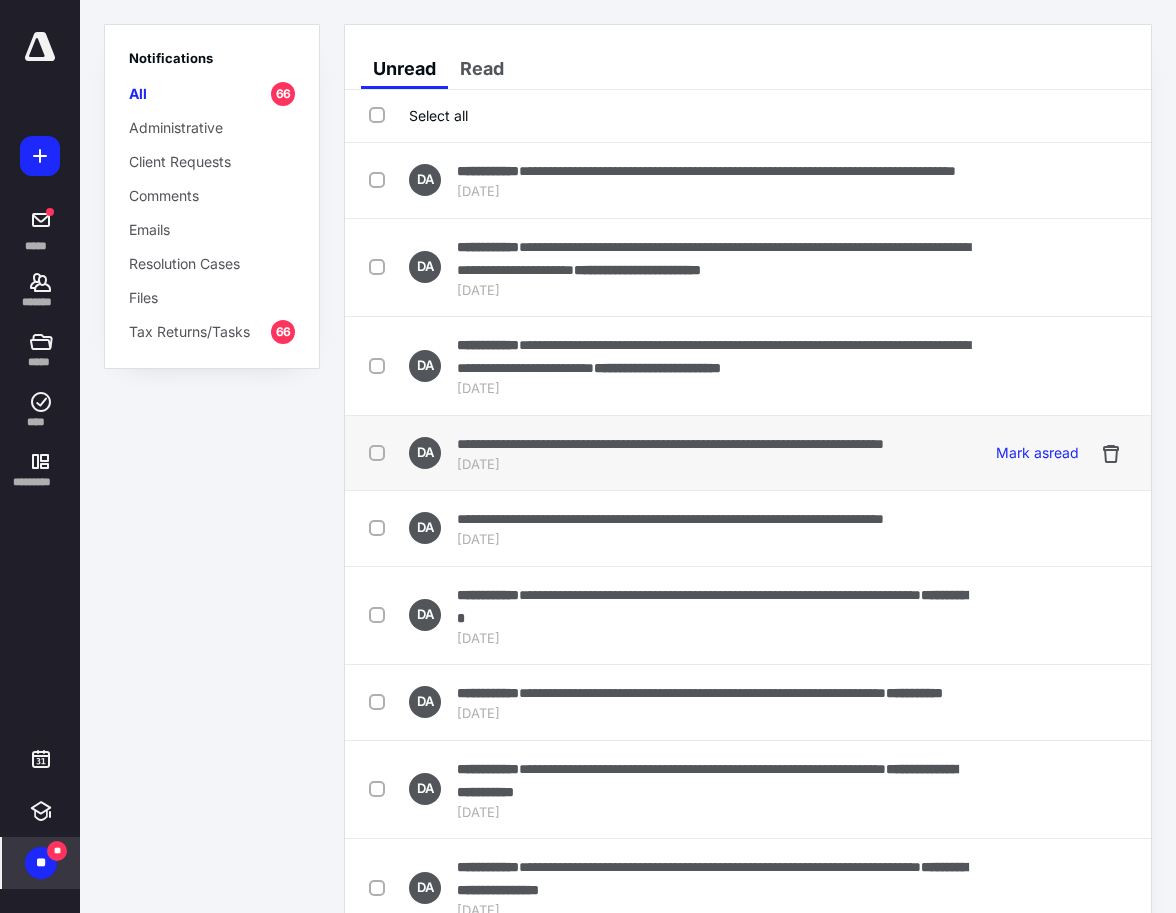 click on "**********" at bounding box center (670, 443) 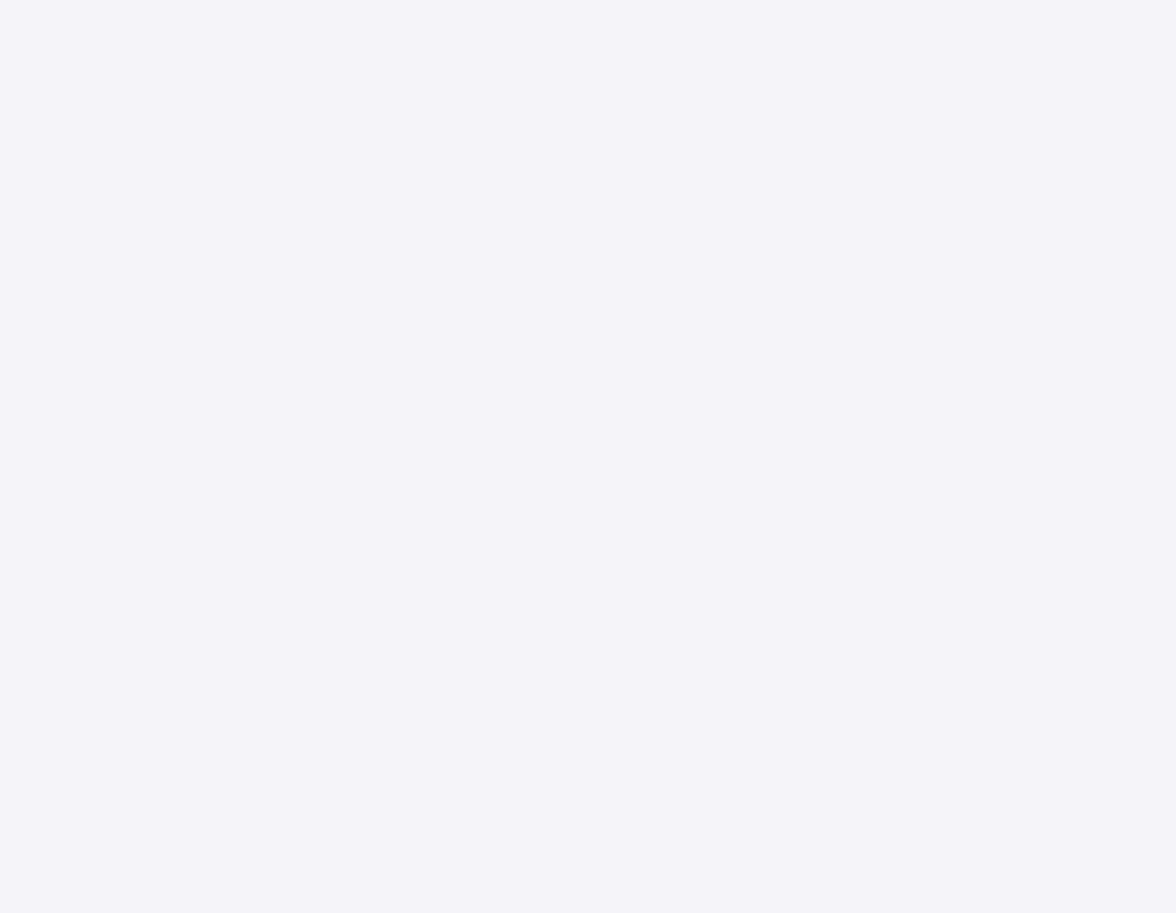 scroll, scrollTop: 0, scrollLeft: 0, axis: both 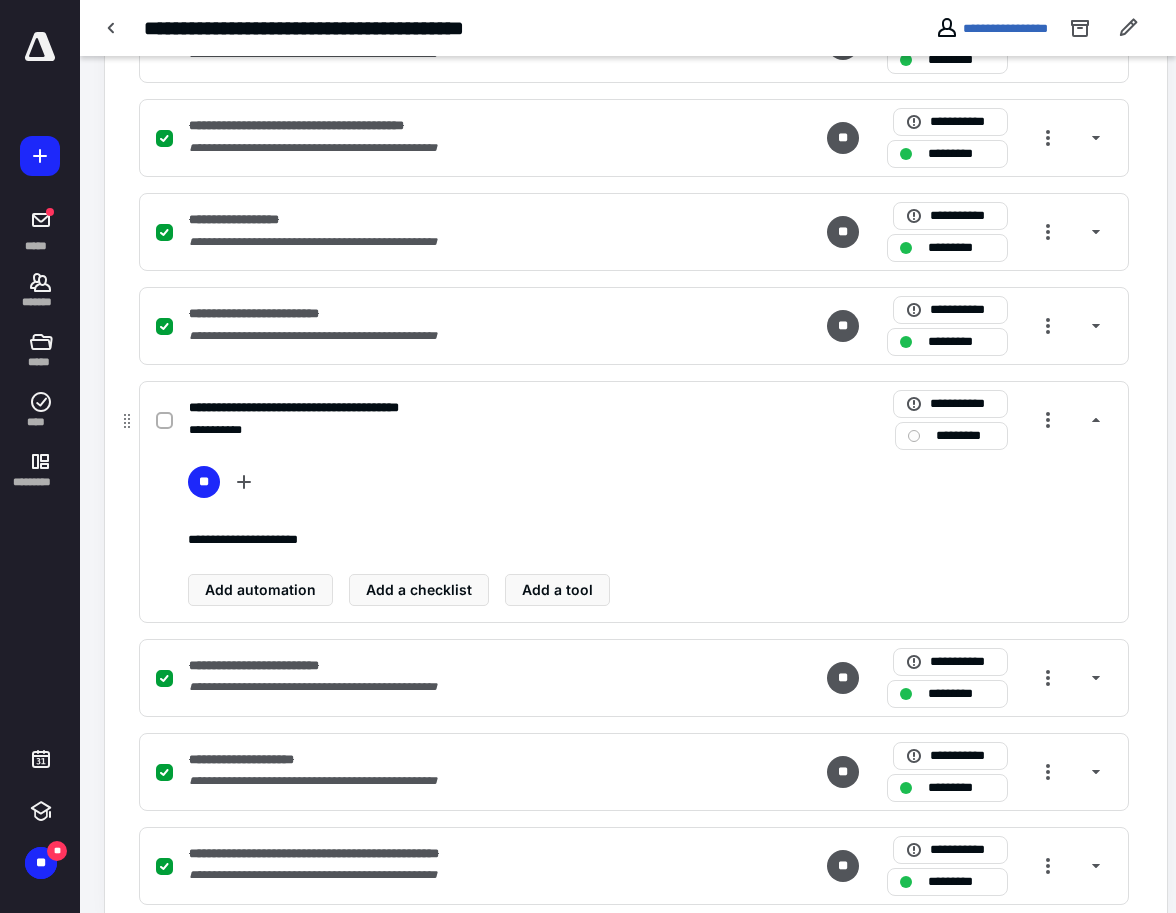 click 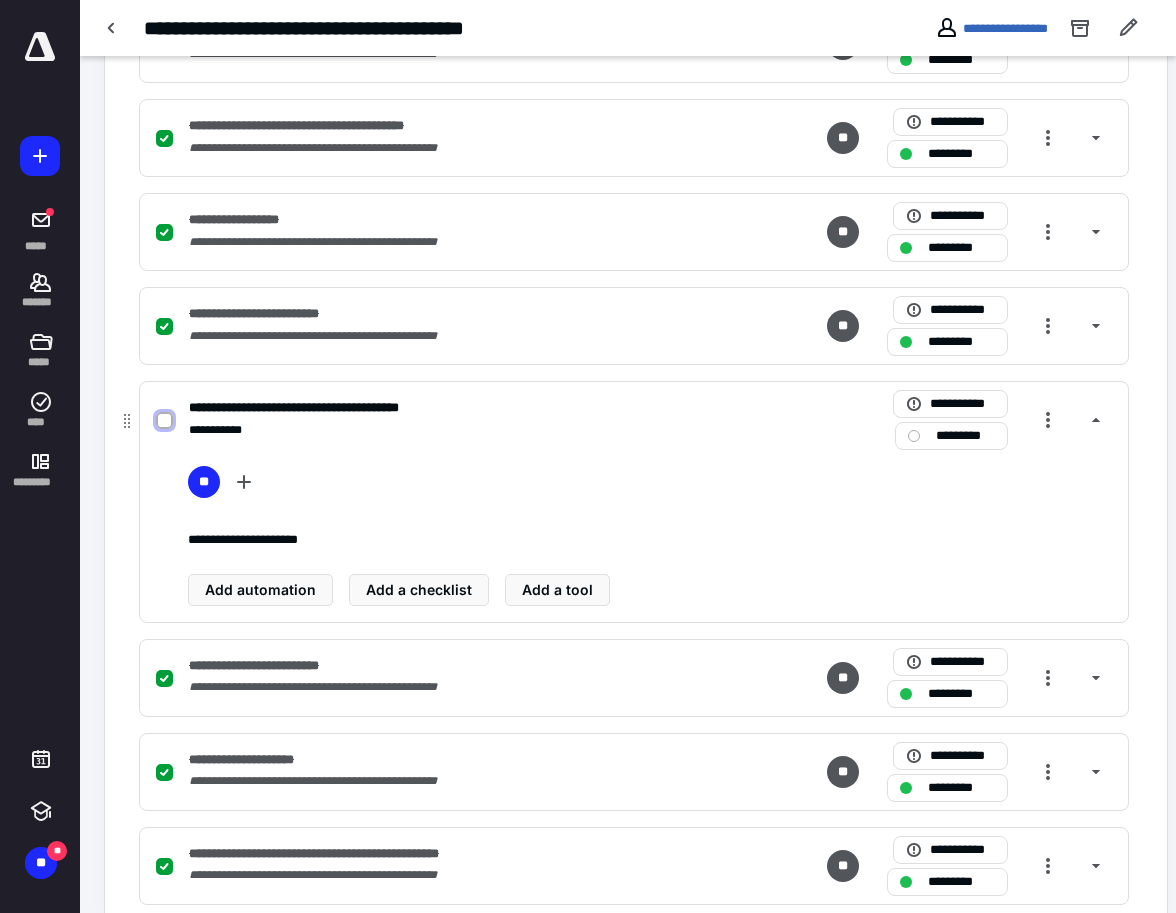 click at bounding box center (164, 421) 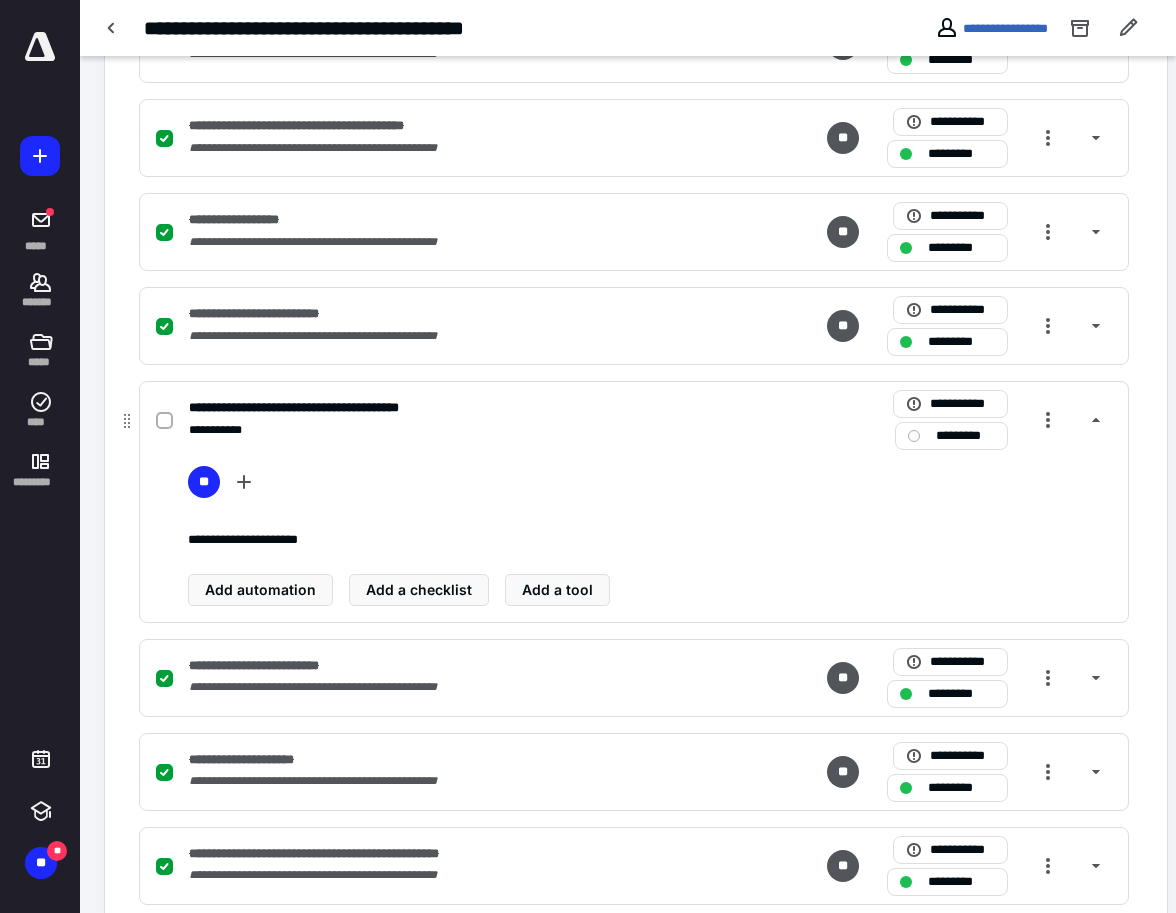 checkbox on "true" 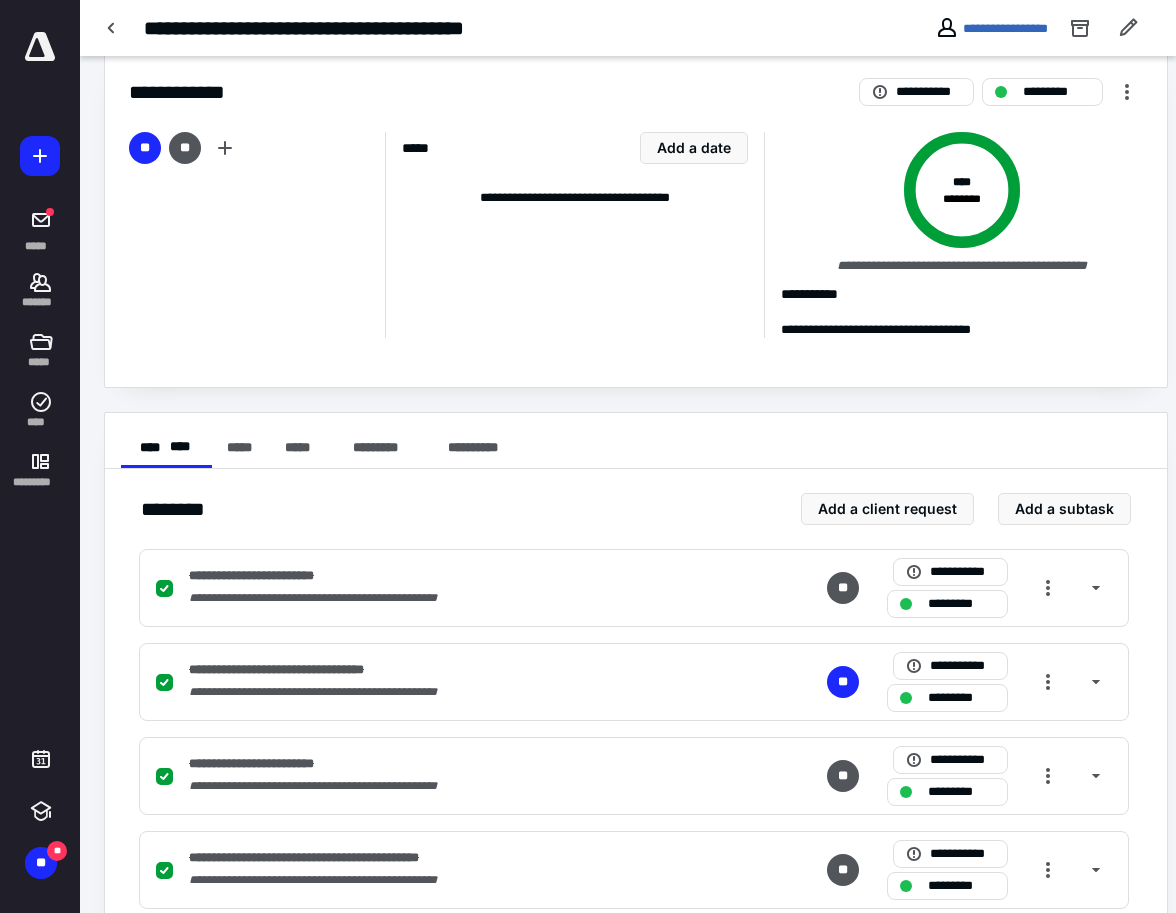 scroll, scrollTop: 0, scrollLeft: 0, axis: both 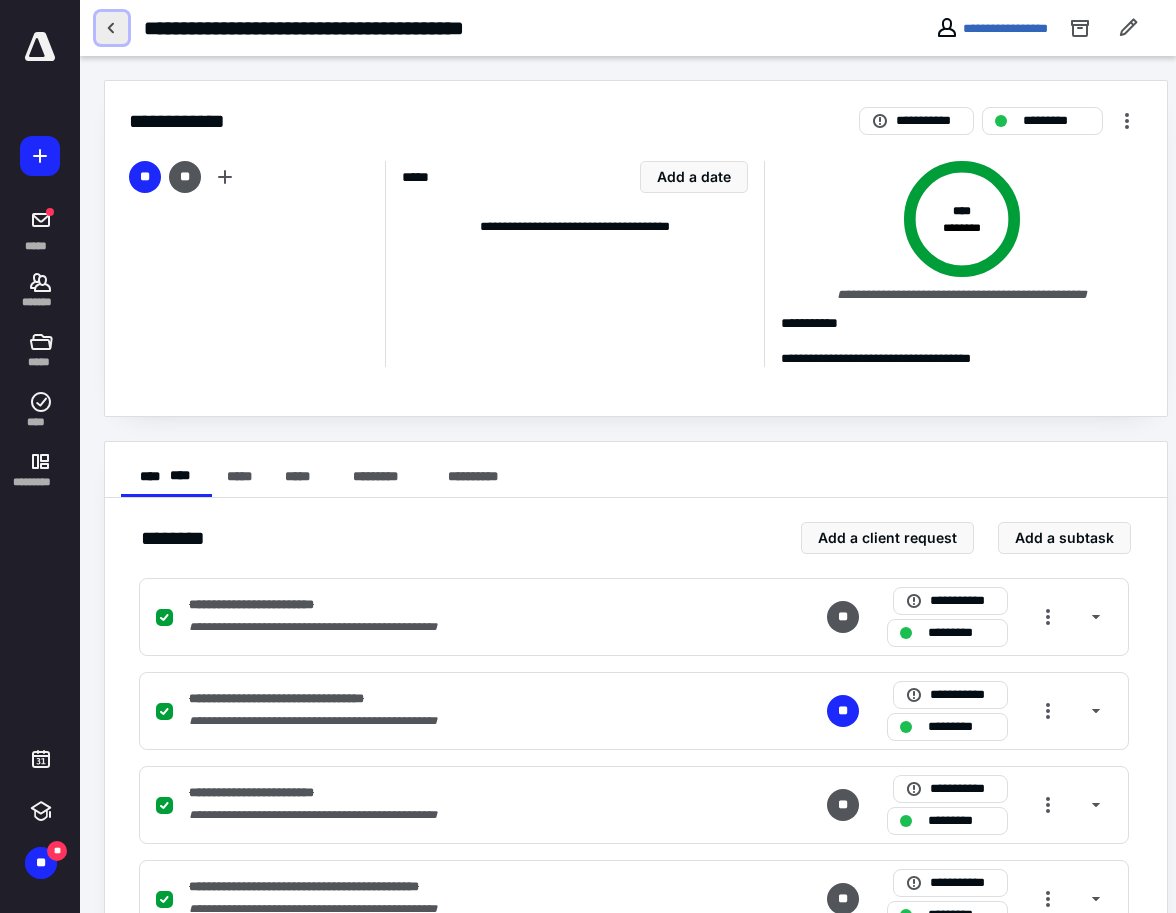 click at bounding box center (112, 28) 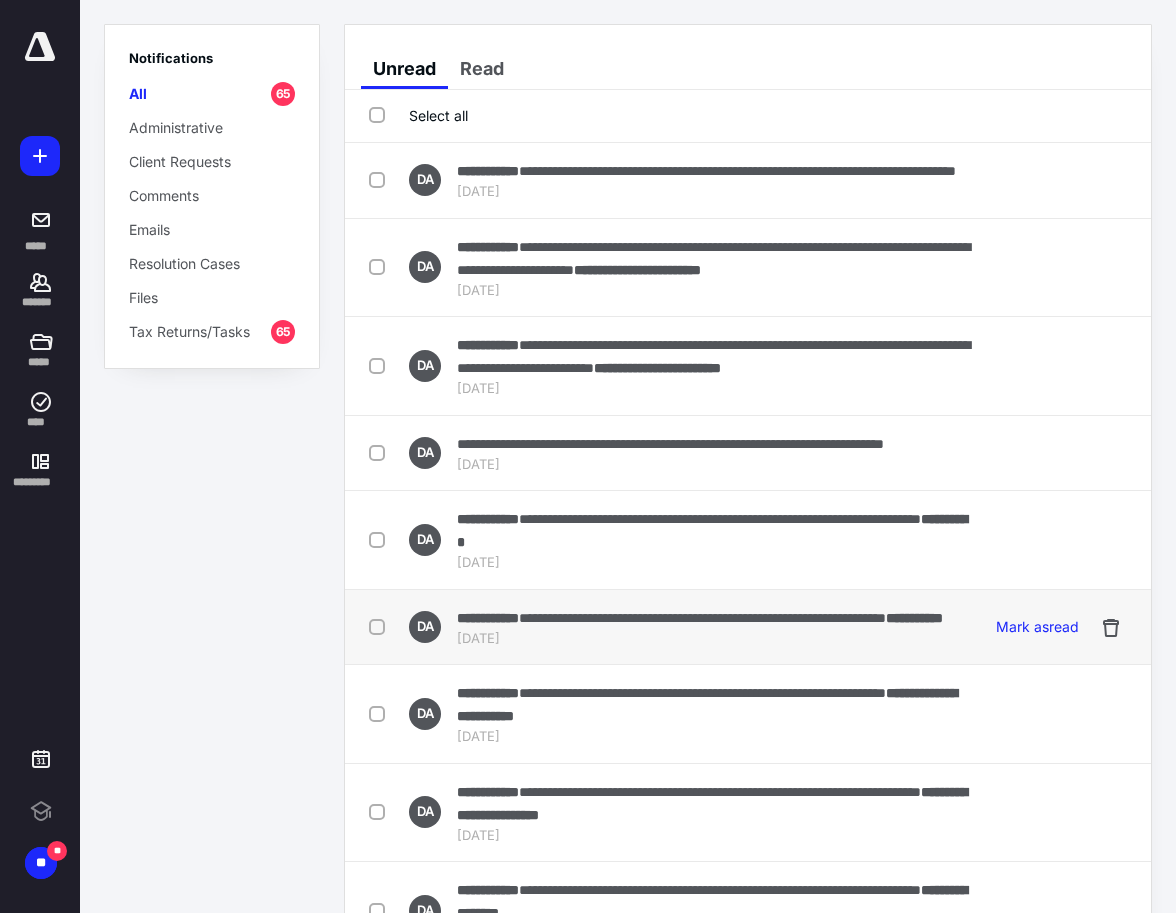 scroll, scrollTop: 0, scrollLeft: 0, axis: both 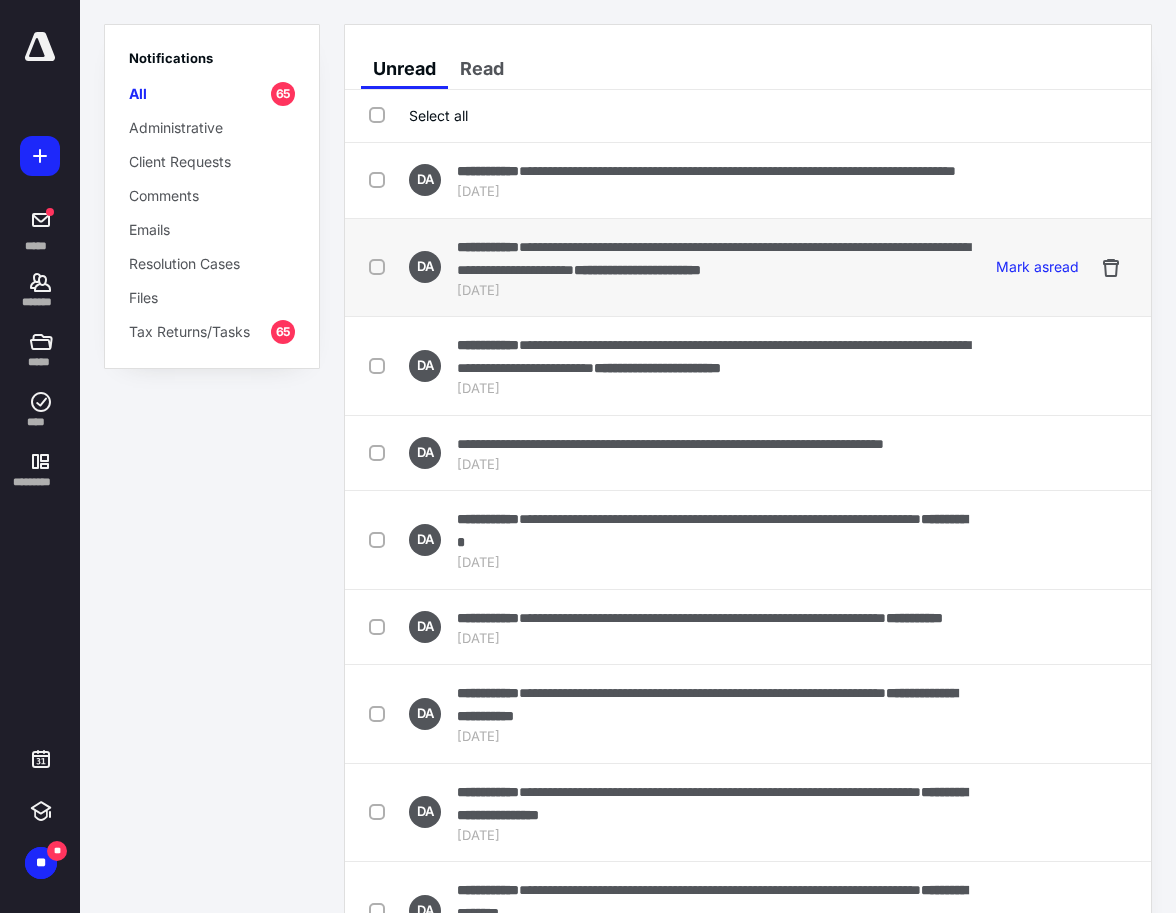 click on "**********" at bounding box center (716, 258) 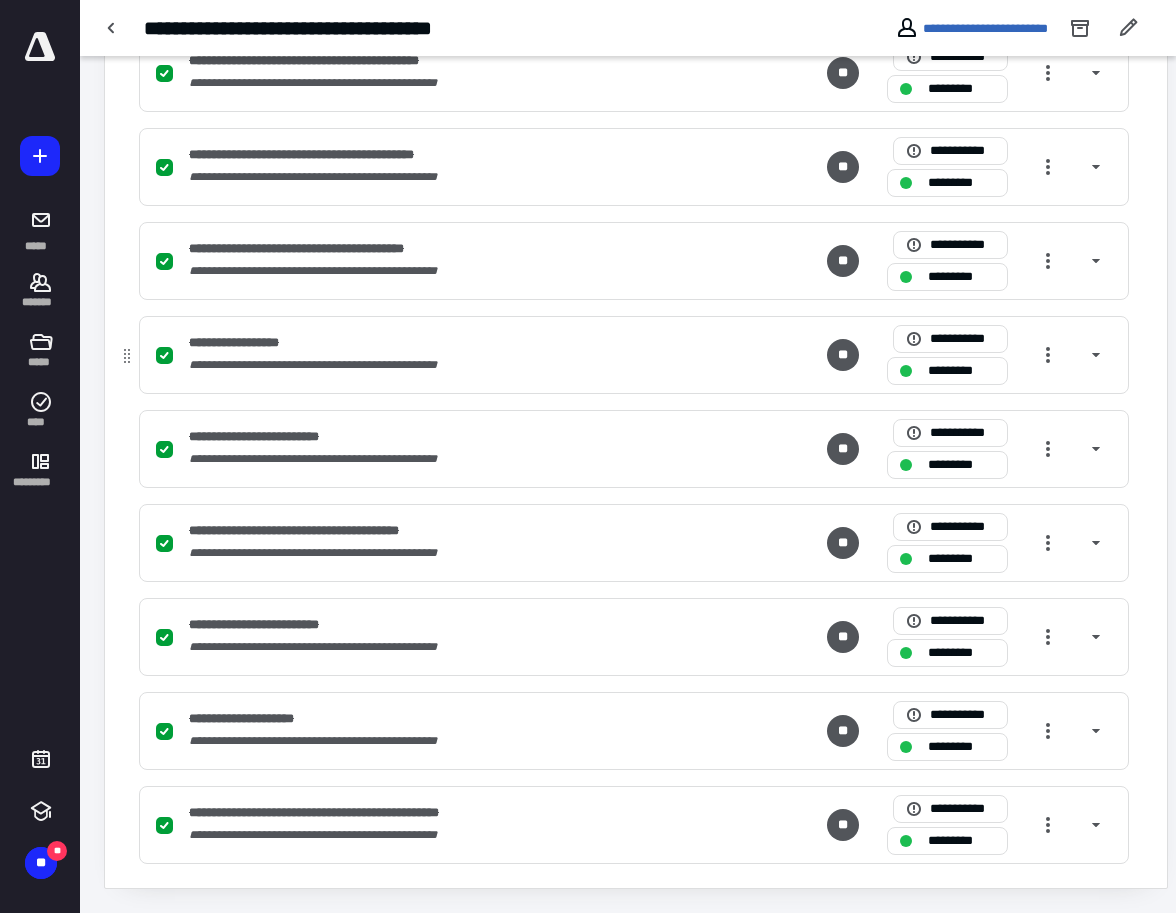 scroll, scrollTop: 0, scrollLeft: 0, axis: both 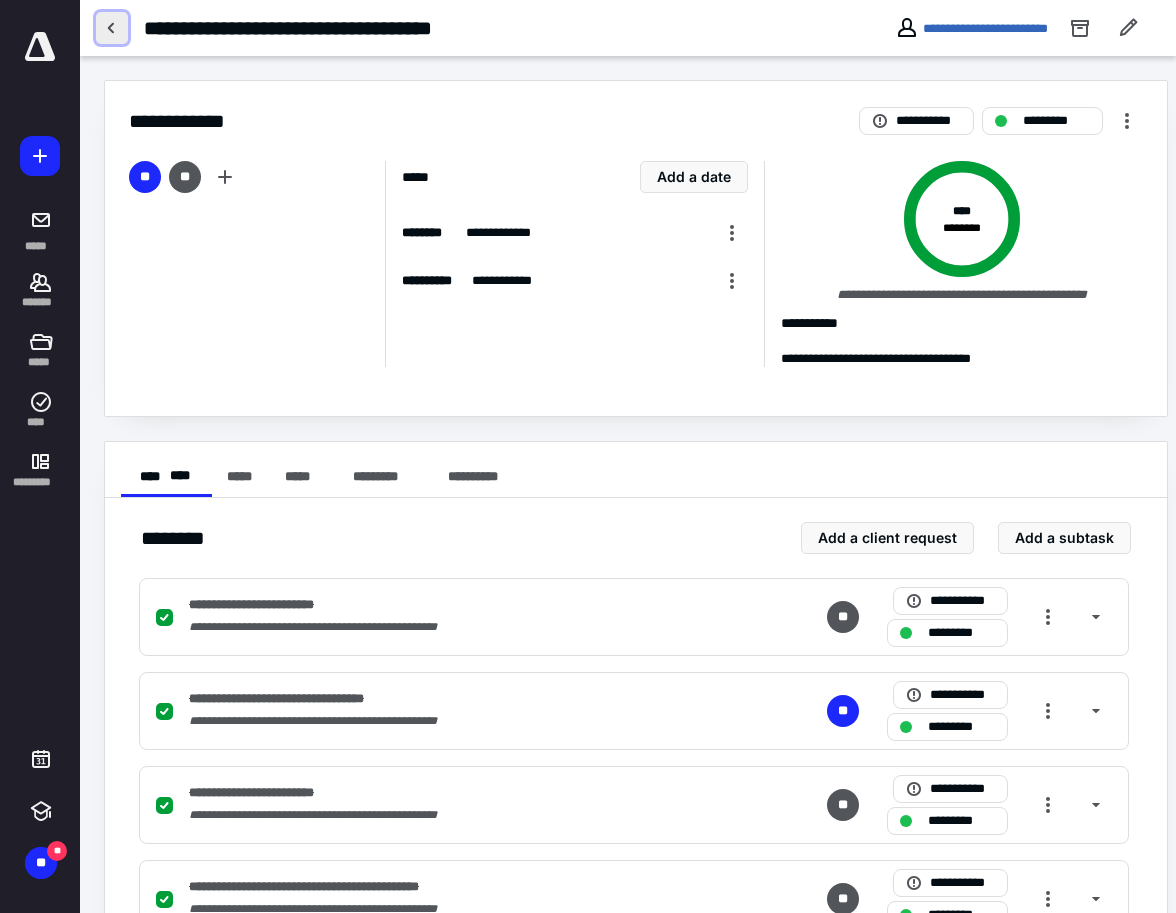 click at bounding box center [112, 28] 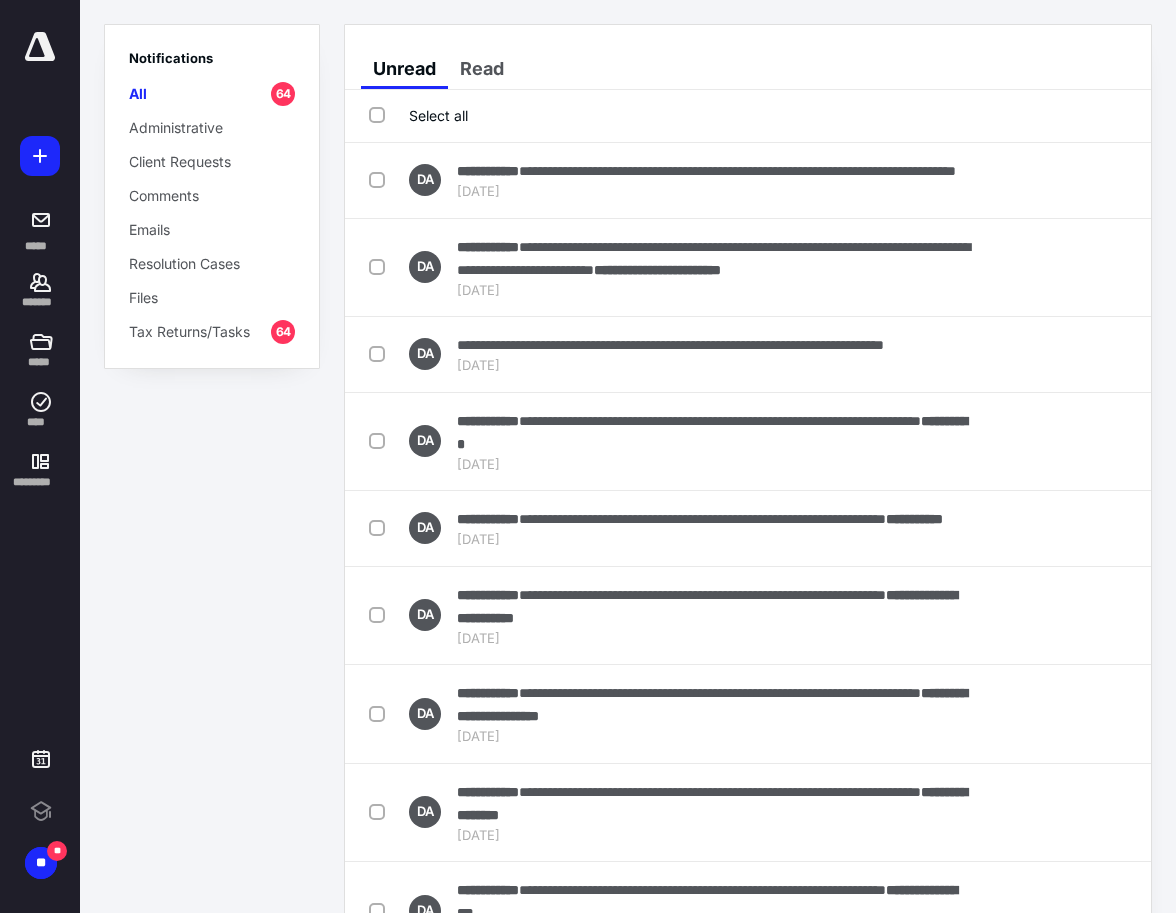 scroll, scrollTop: 0, scrollLeft: 0, axis: both 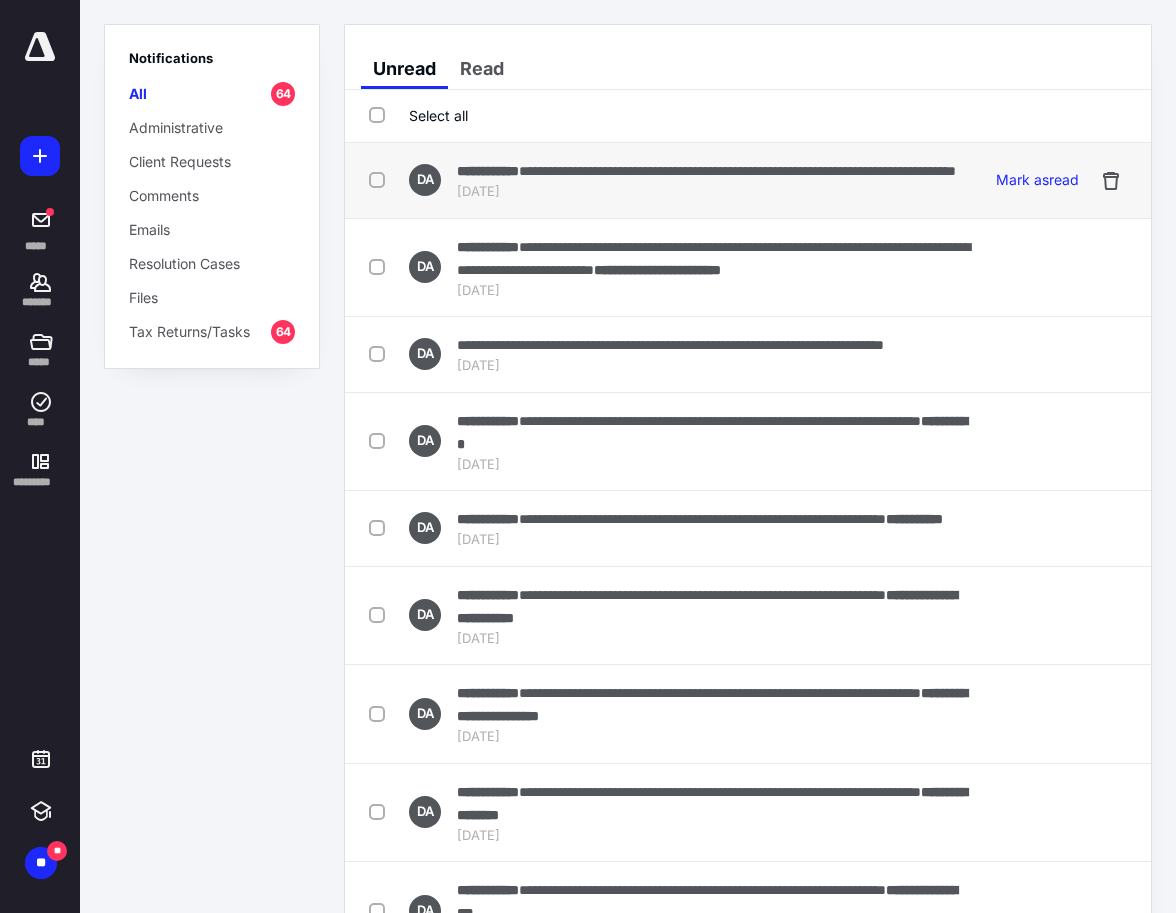 click on "**********" at bounding box center (737, 171) 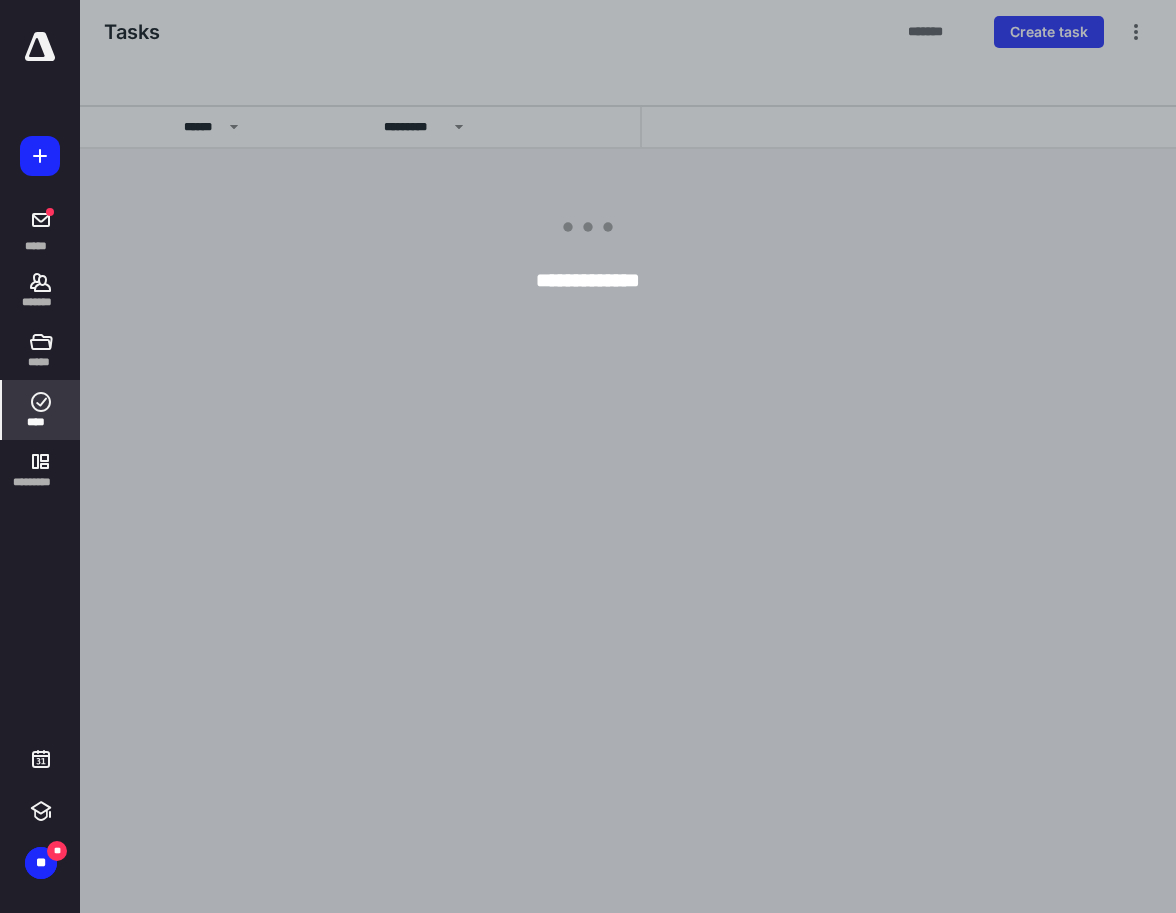 scroll, scrollTop: 0, scrollLeft: 84, axis: horizontal 